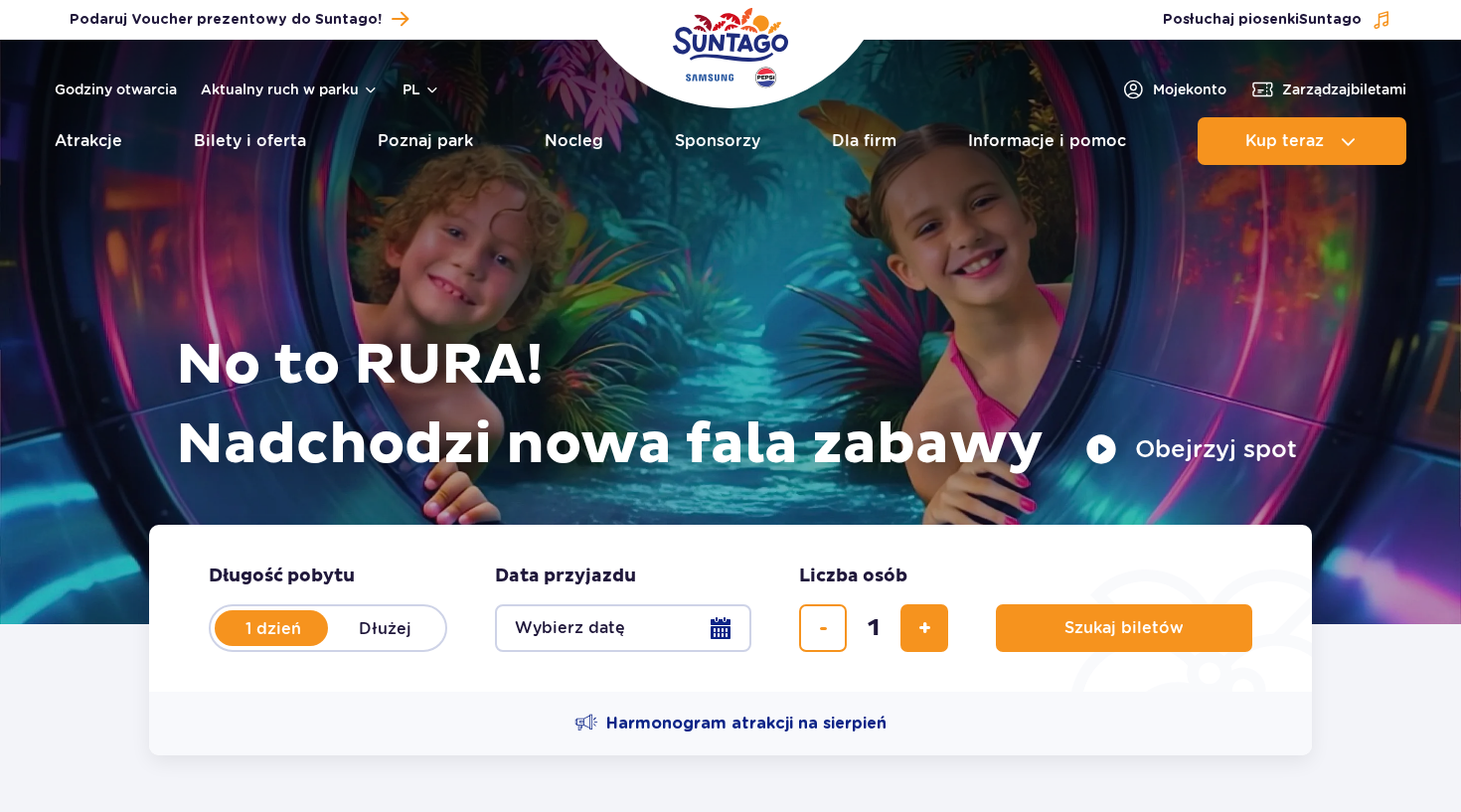 scroll, scrollTop: 0, scrollLeft: 0, axis: both 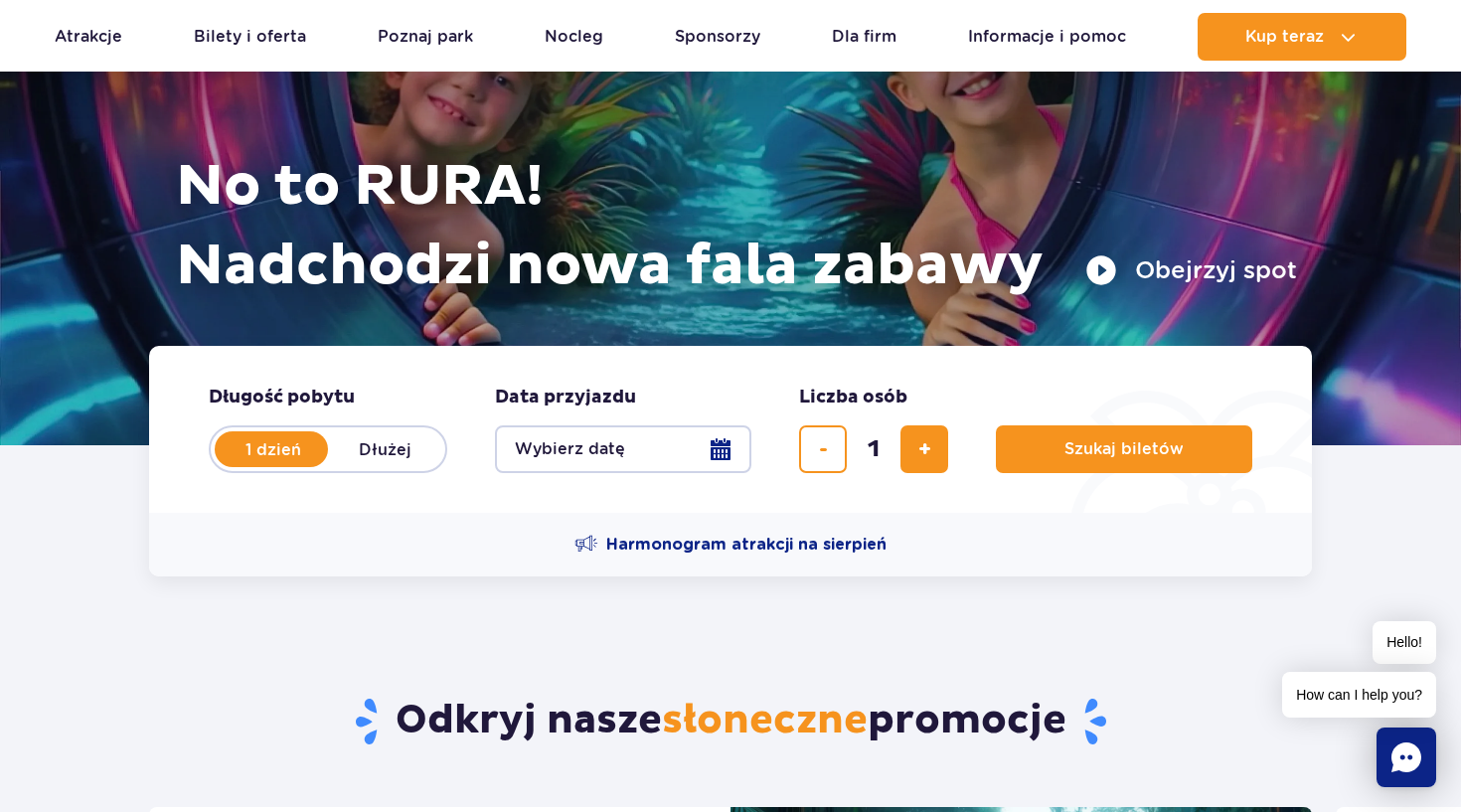 click on "Wybierz datę" at bounding box center (623, 449) 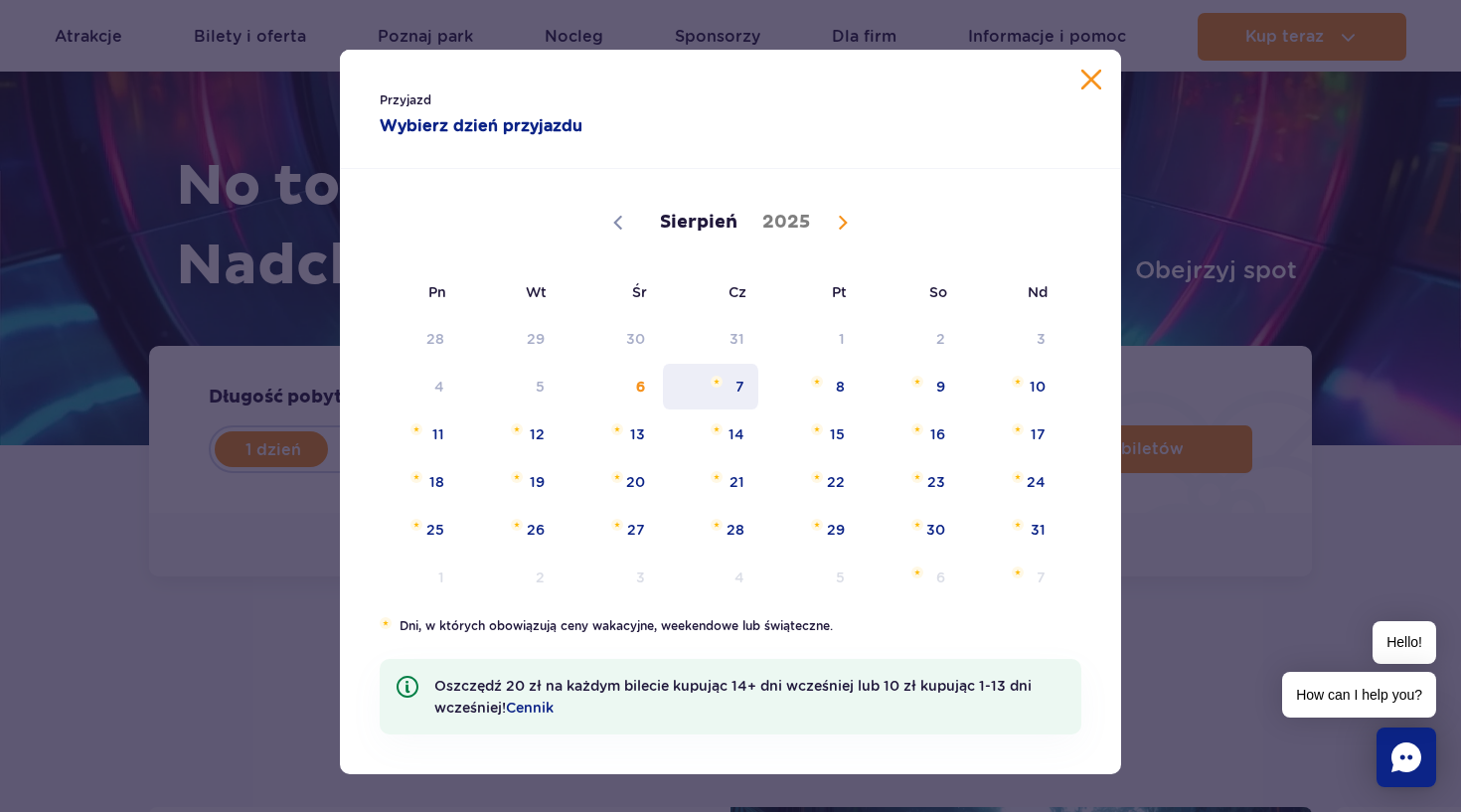 click on "7" at bounding box center [711, 387] 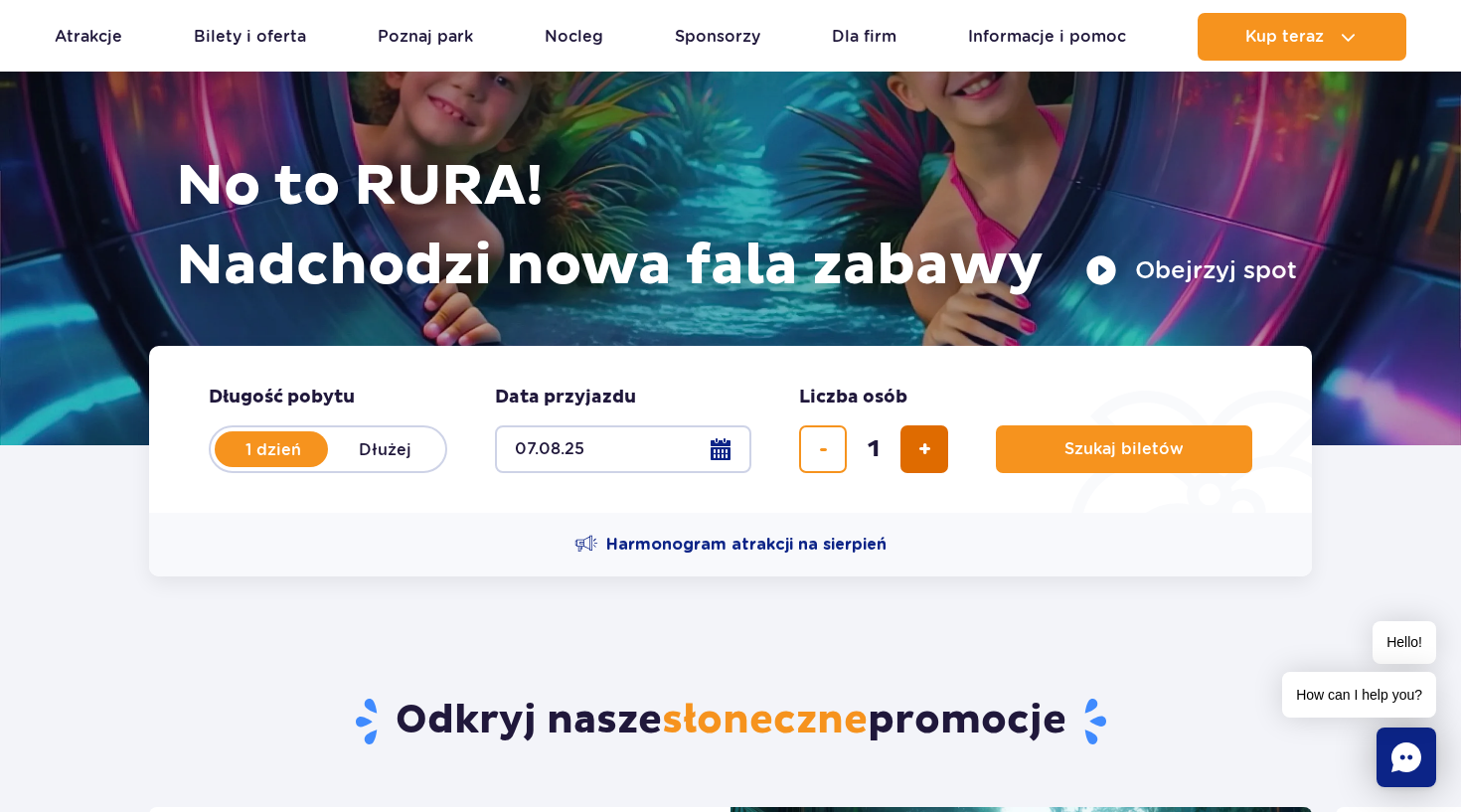 click at bounding box center (924, 449) 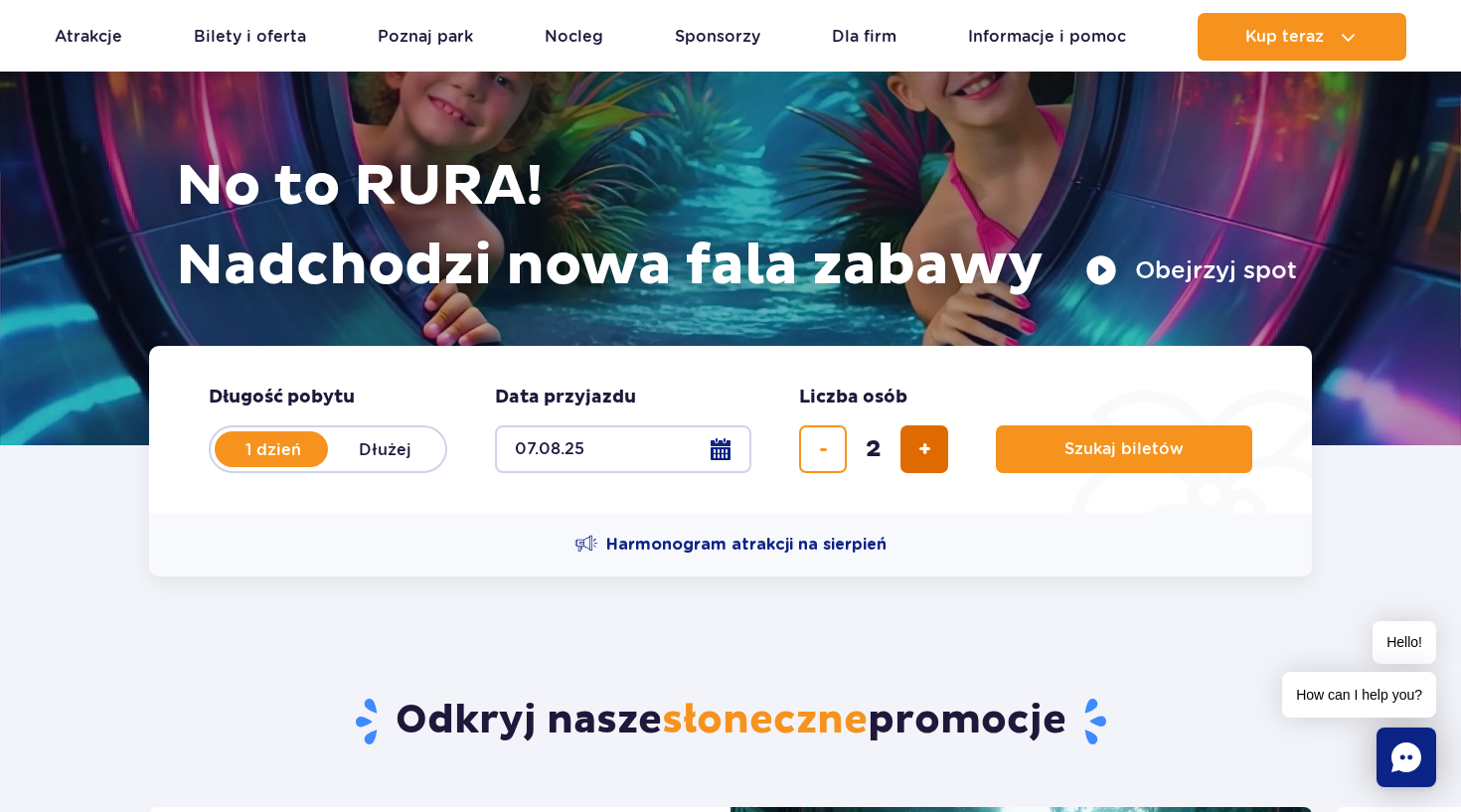 click at bounding box center (924, 449) 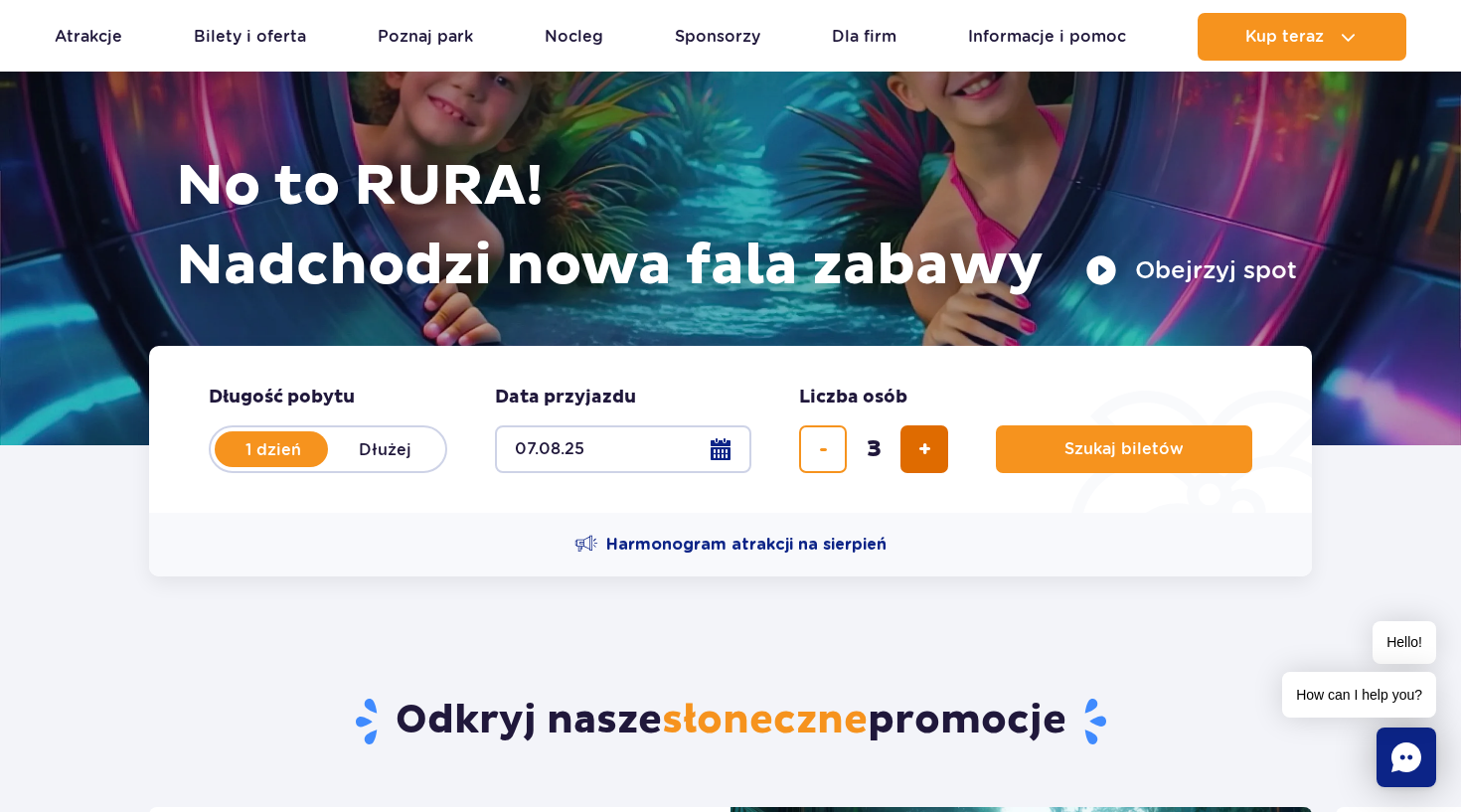 click at bounding box center (924, 449) 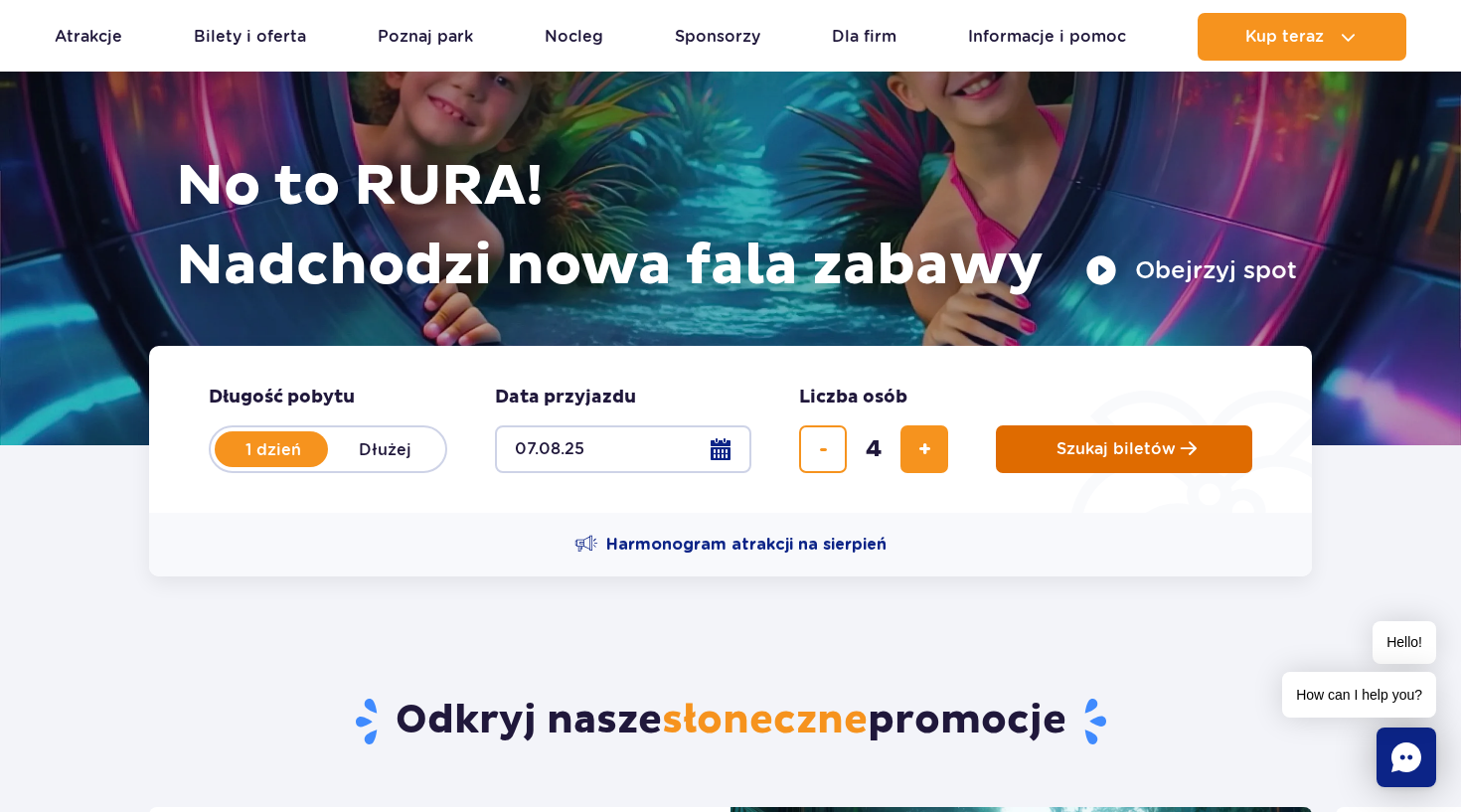 click on "Szukaj biletów" at bounding box center (1124, 449) 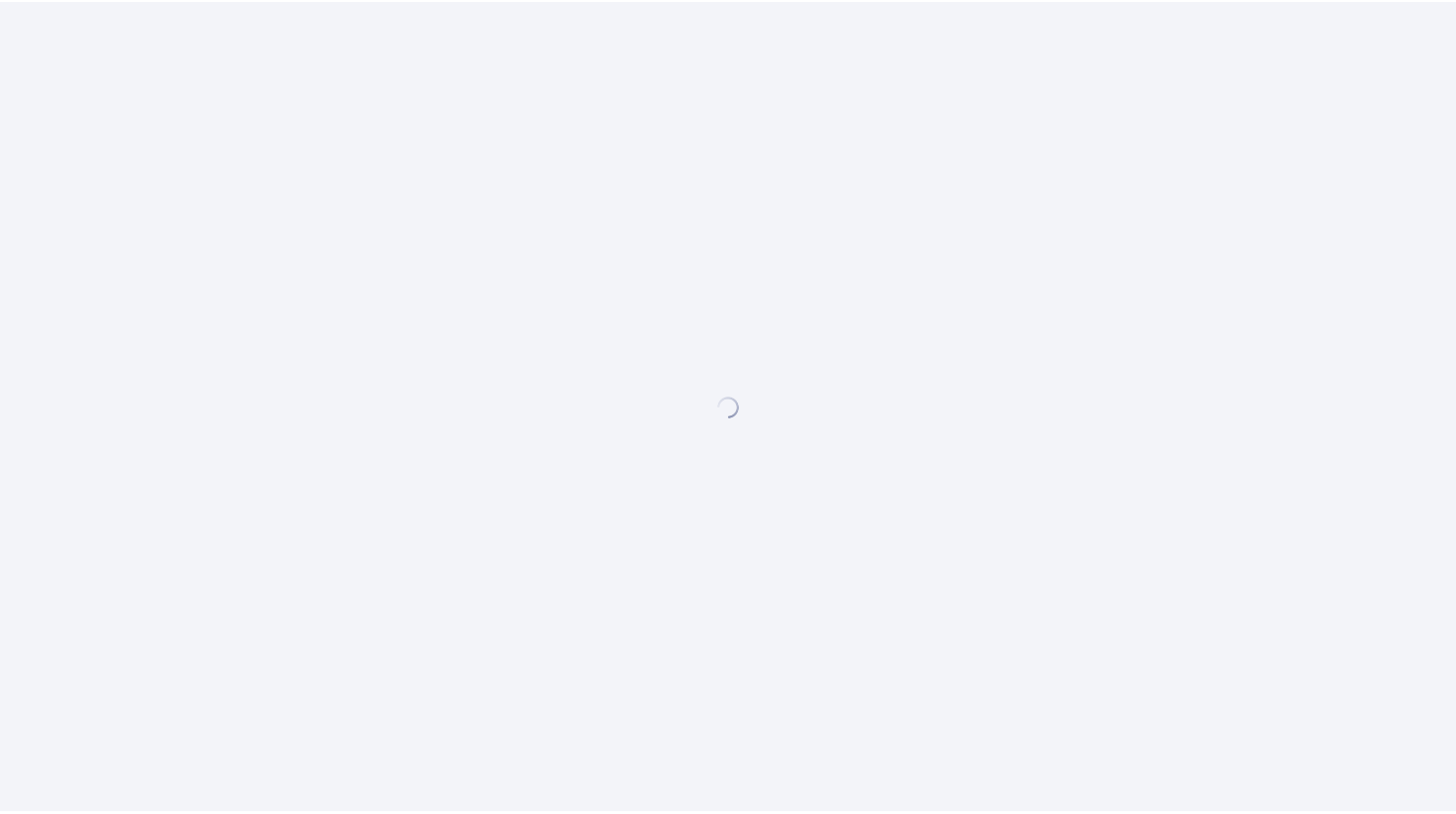 scroll, scrollTop: 0, scrollLeft: 0, axis: both 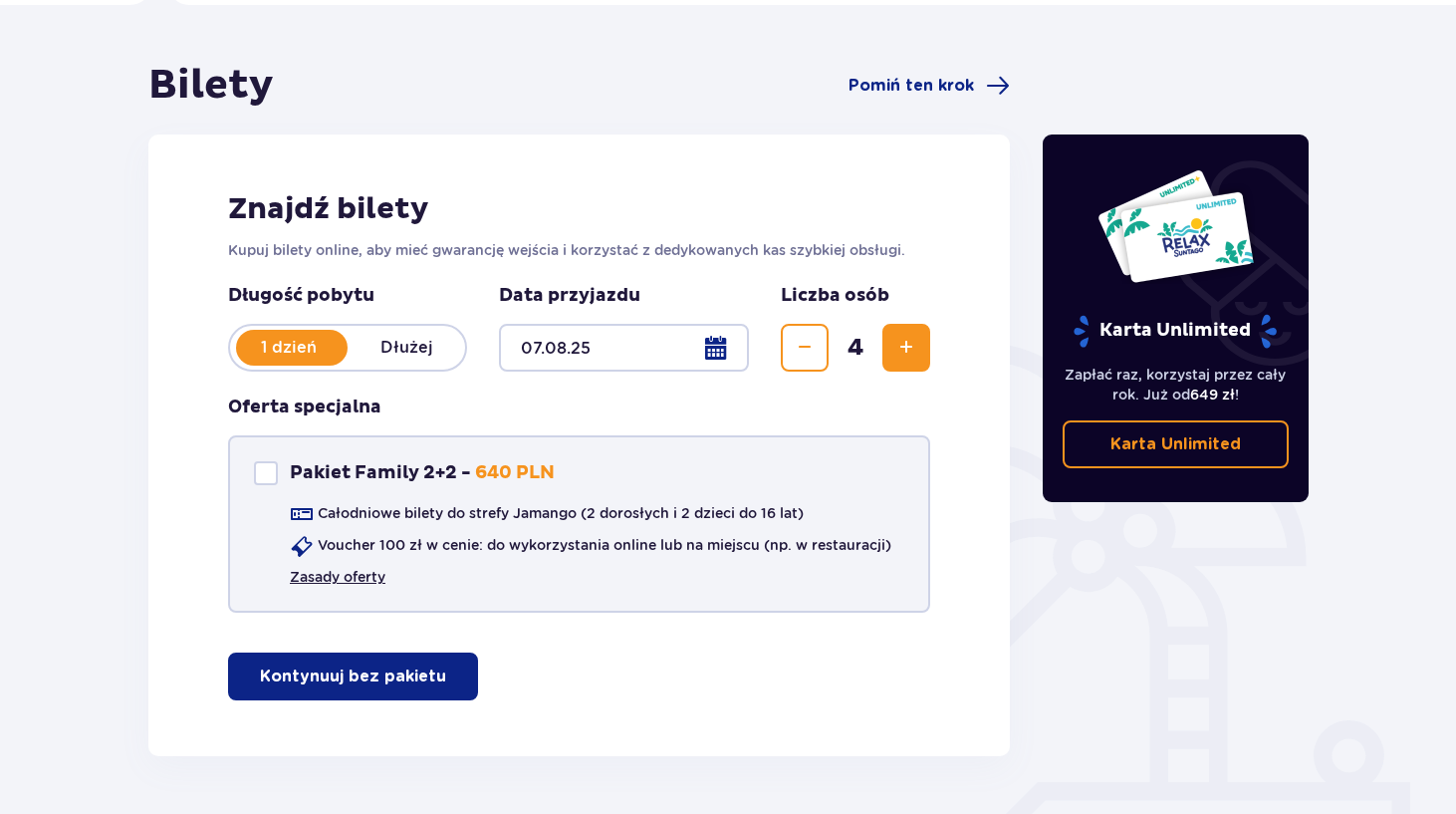 click on "Zasady oferty" at bounding box center (338, 577) 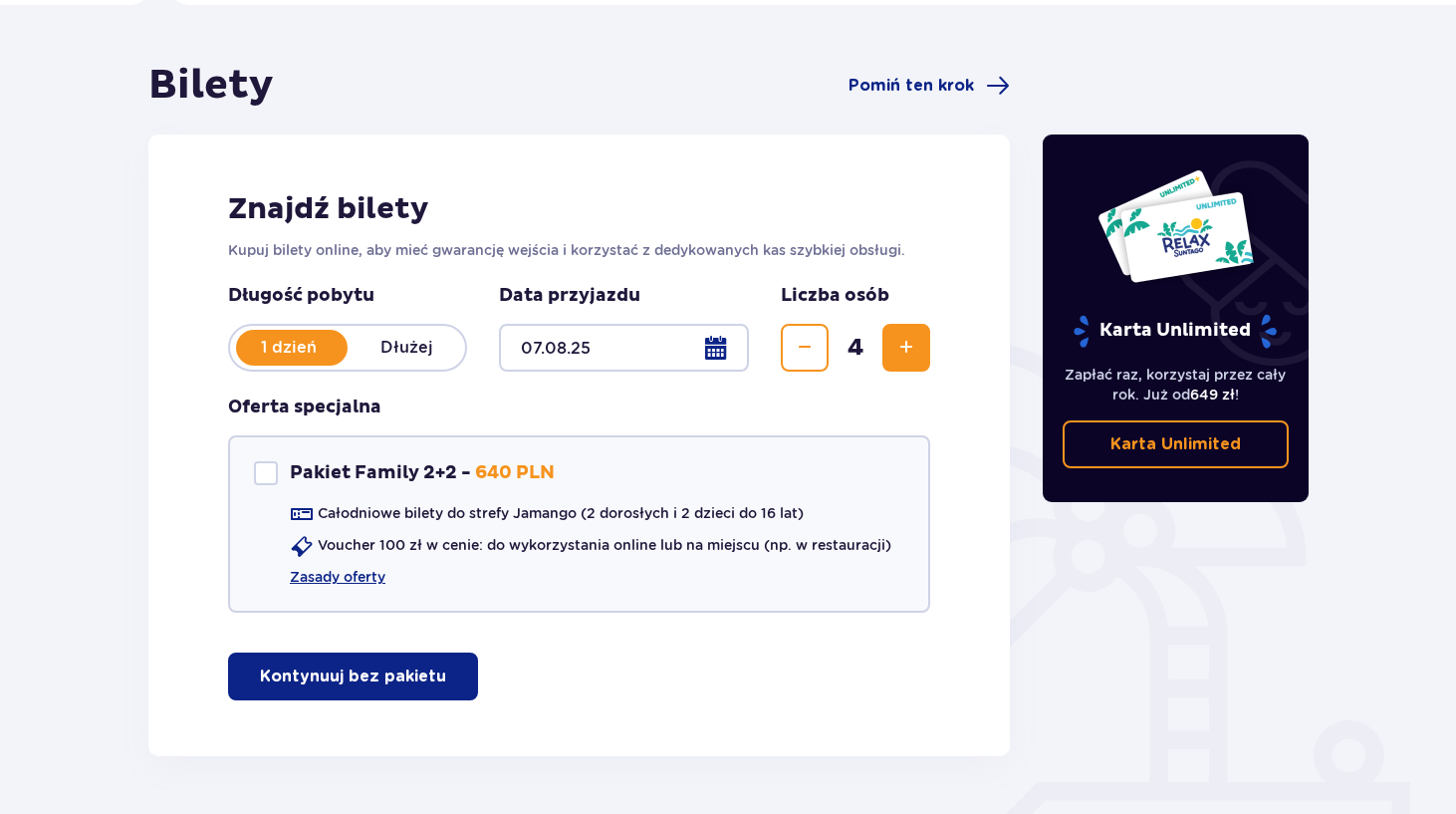 click on "Kontynuuj bez pakietu" at bounding box center (353, 677) 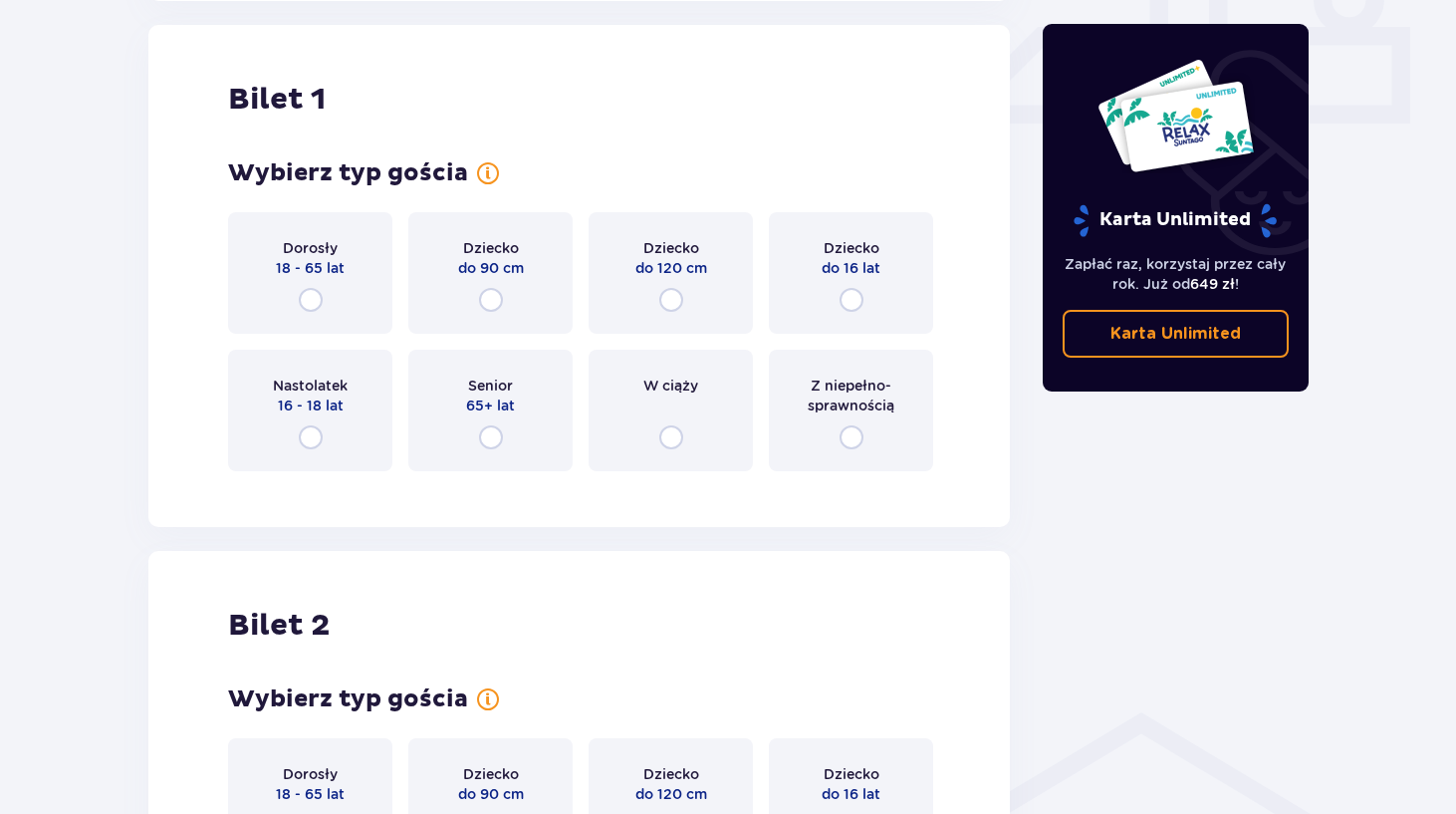 scroll, scrollTop: 907, scrollLeft: 0, axis: vertical 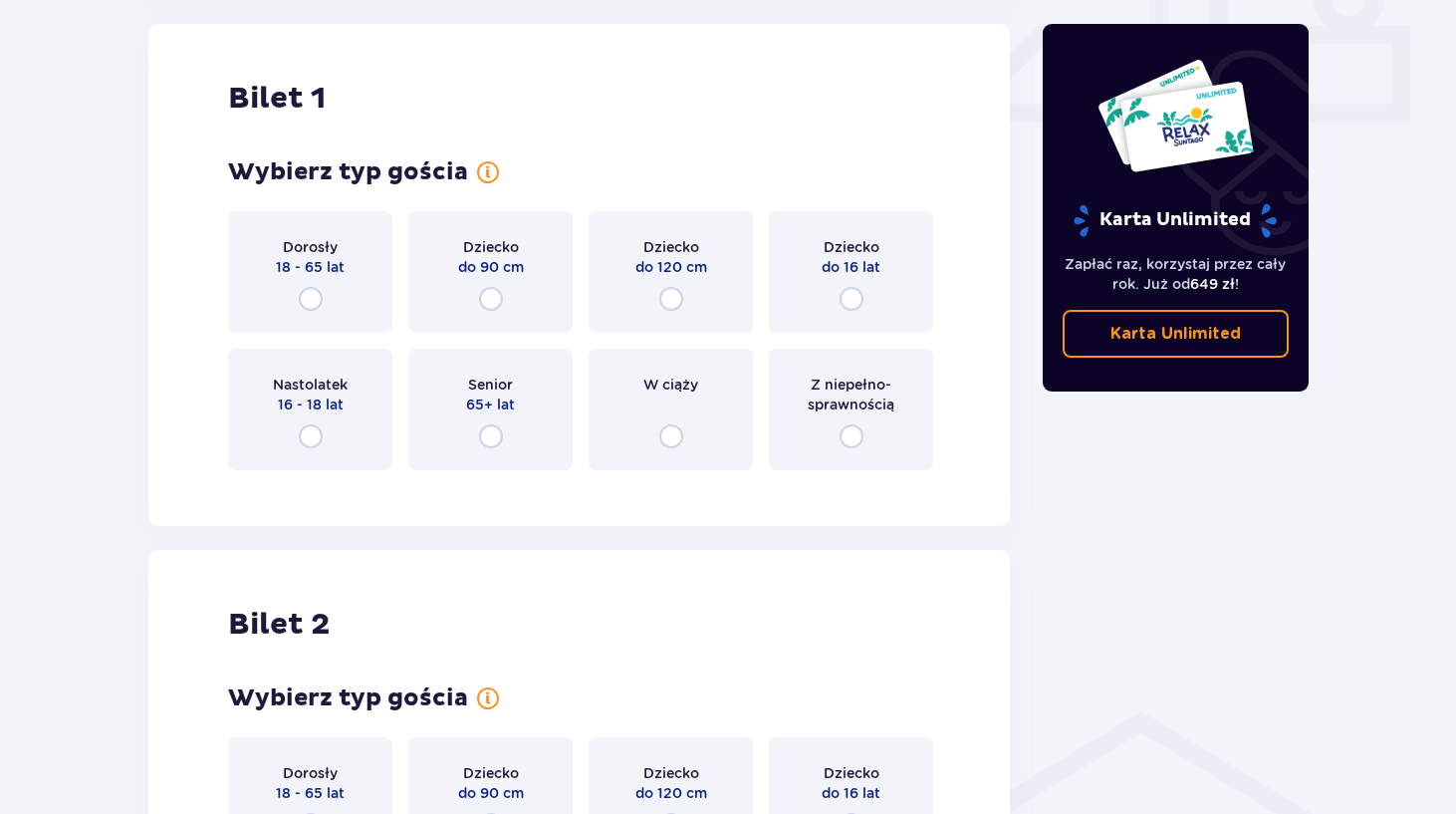 click at bounding box center [311, 299] 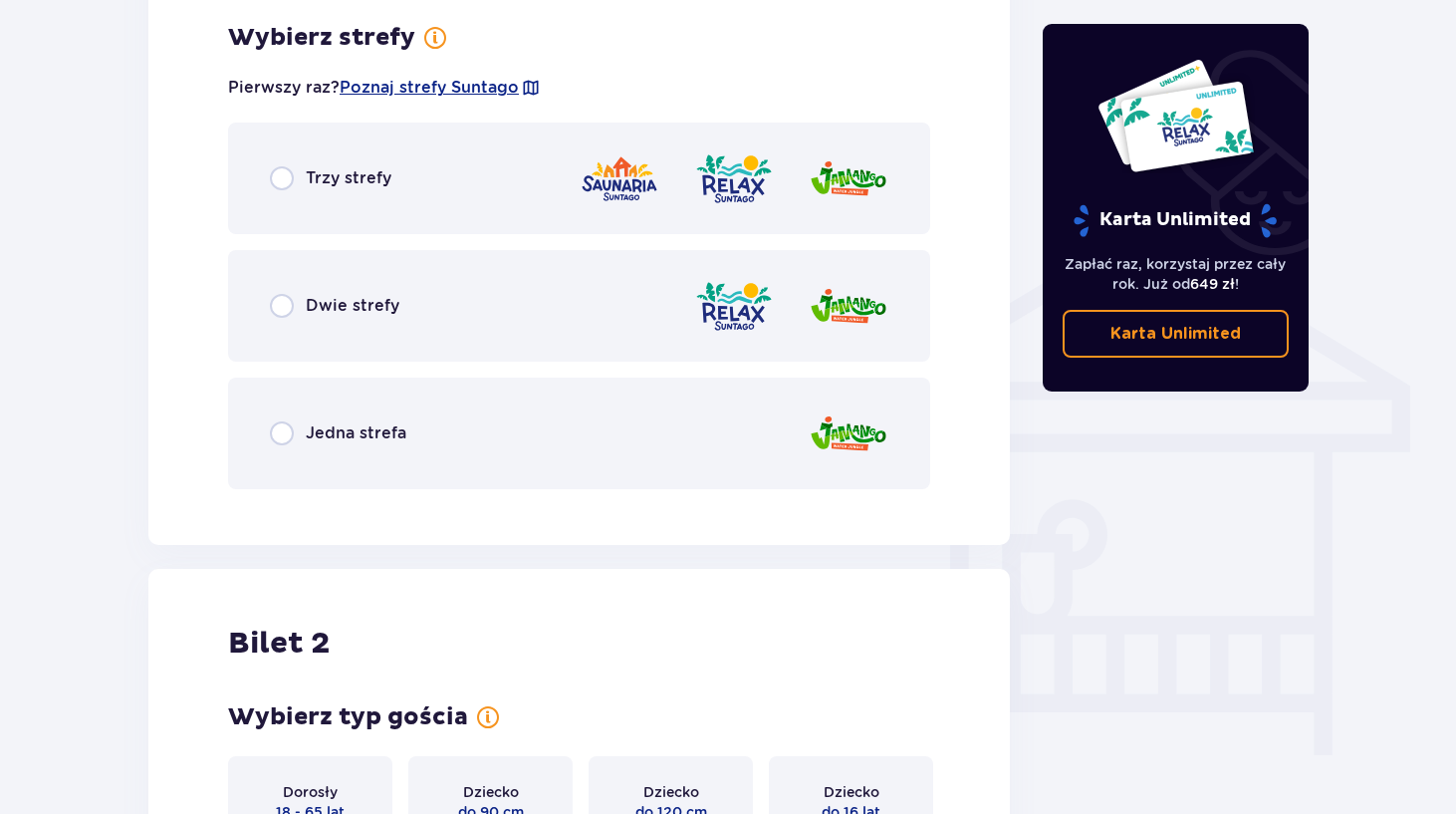 scroll, scrollTop: 1395, scrollLeft: 0, axis: vertical 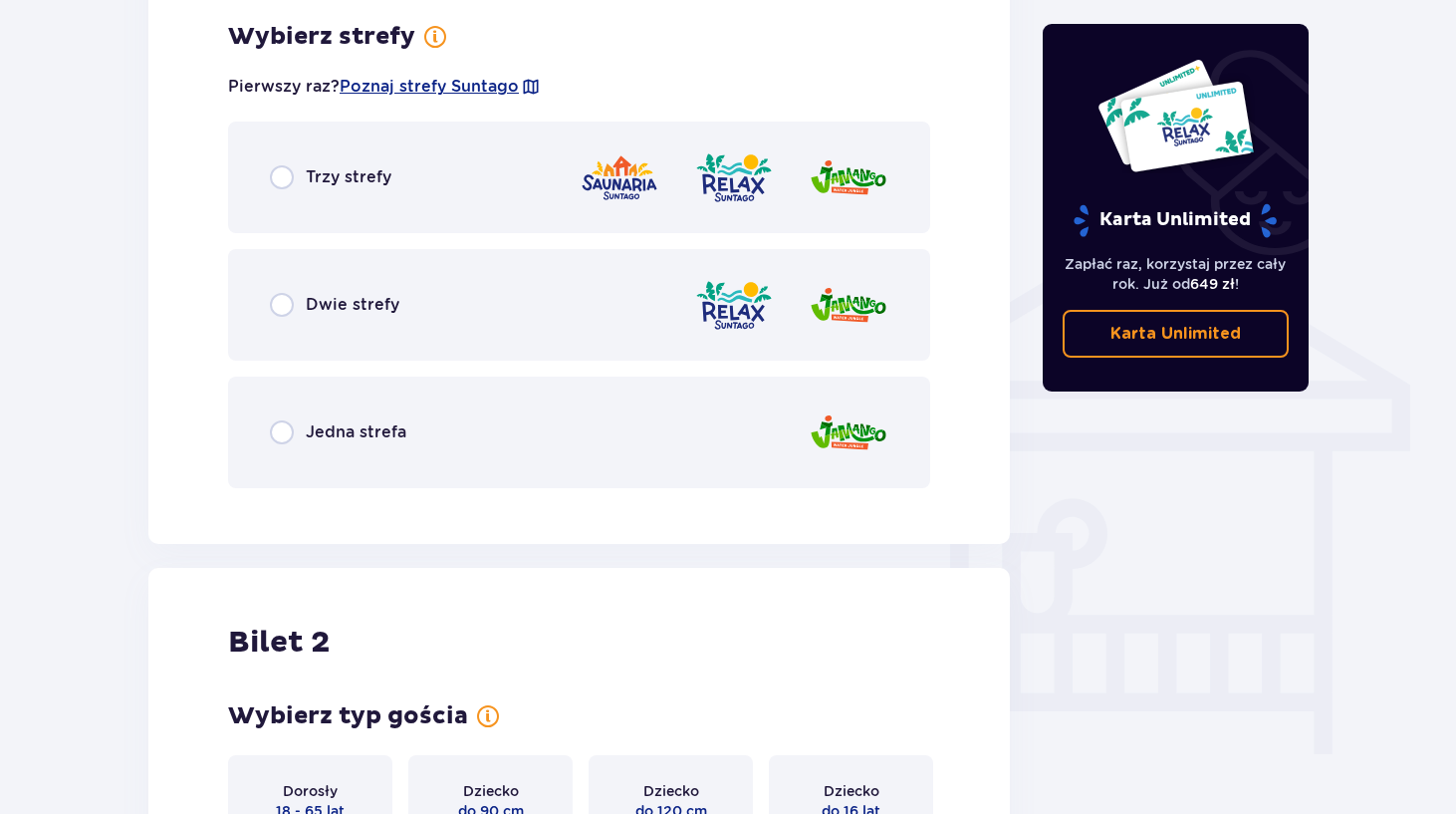 click on "Jedna strefa" at bounding box center (579, 432) 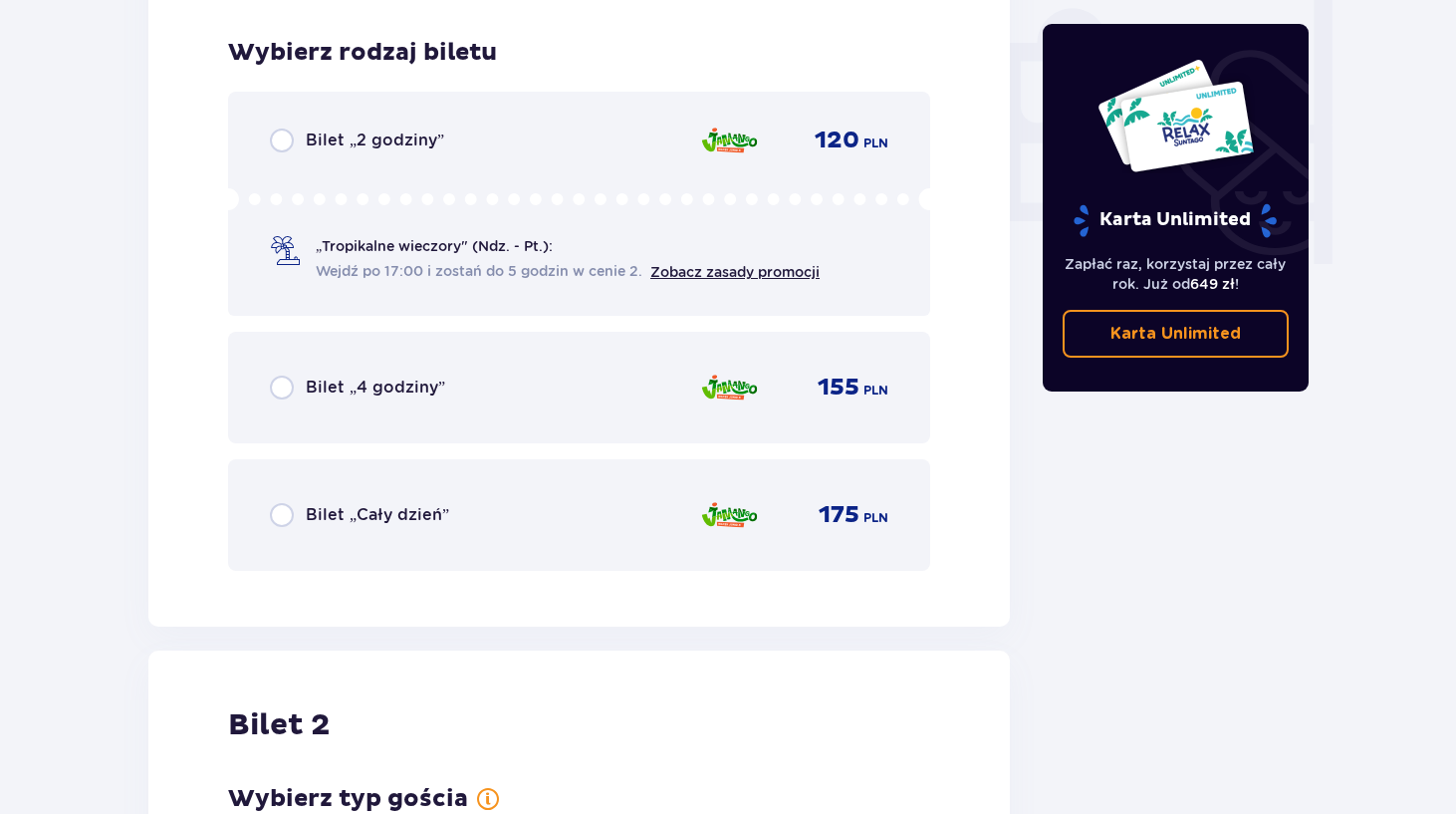 scroll, scrollTop: 1899, scrollLeft: 0, axis: vertical 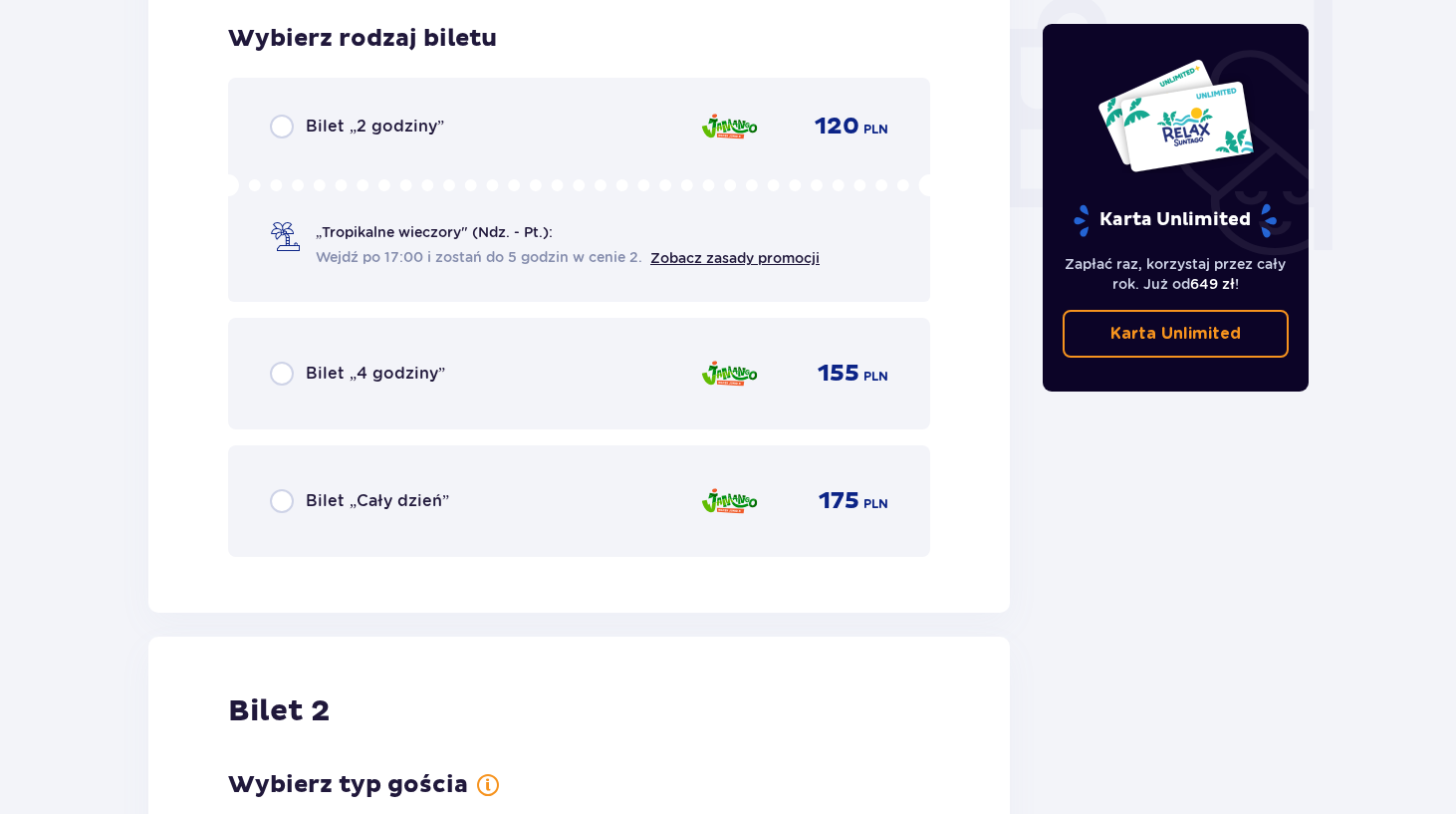 click on "Bilet „Cały dzień”" at bounding box center (377, 501) 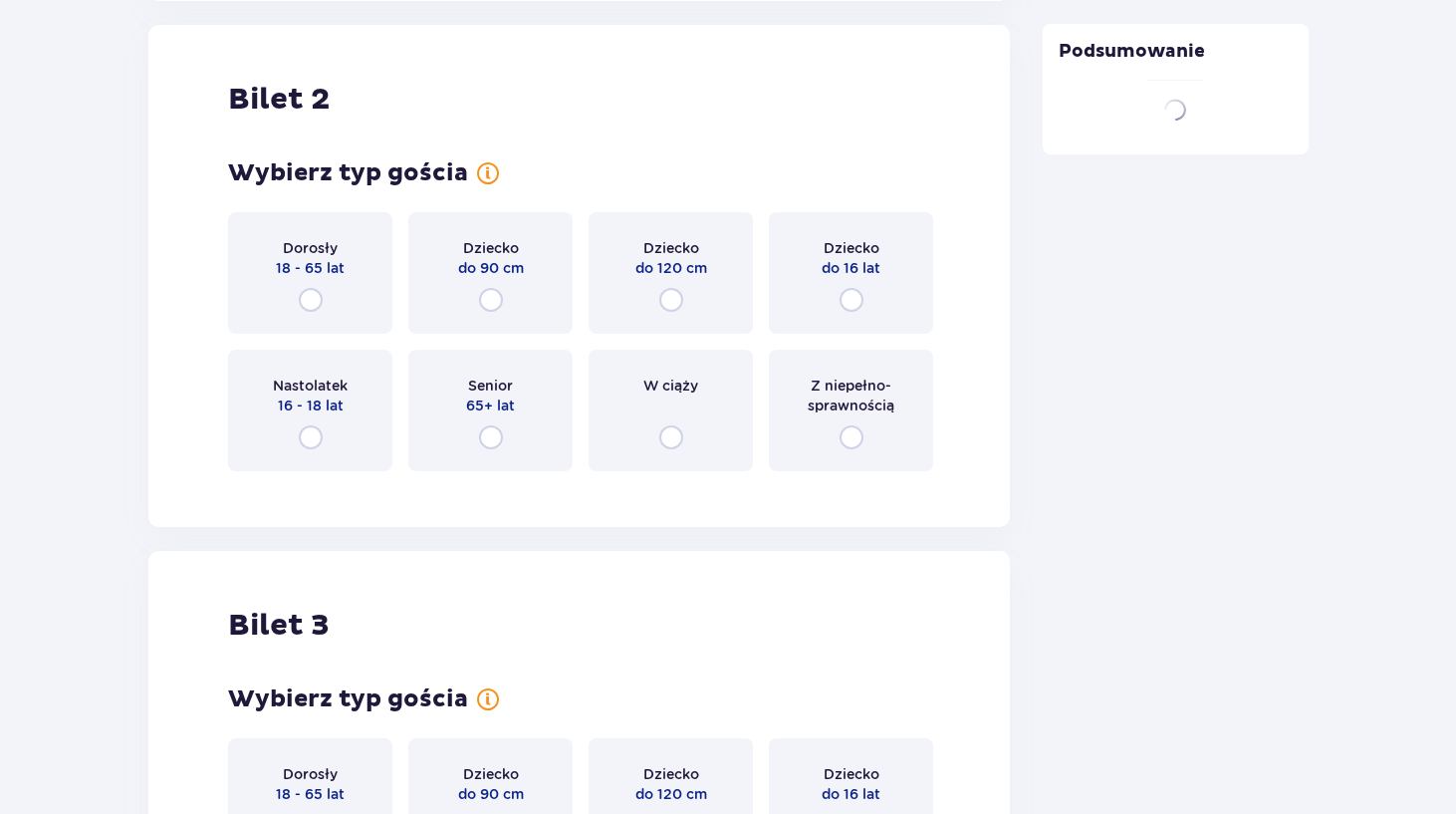 scroll, scrollTop: 2512, scrollLeft: 0, axis: vertical 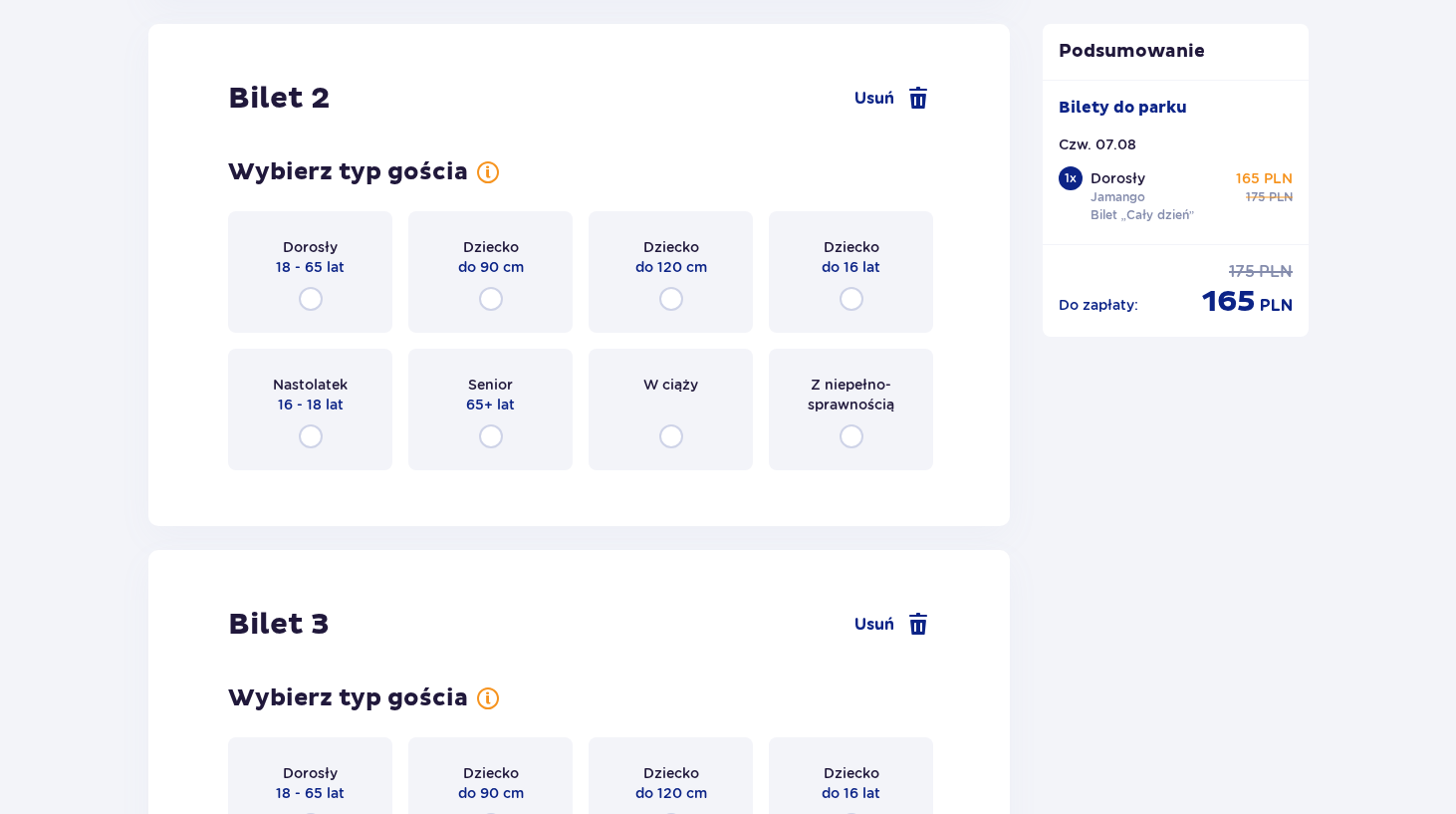click at bounding box center [851, 299] 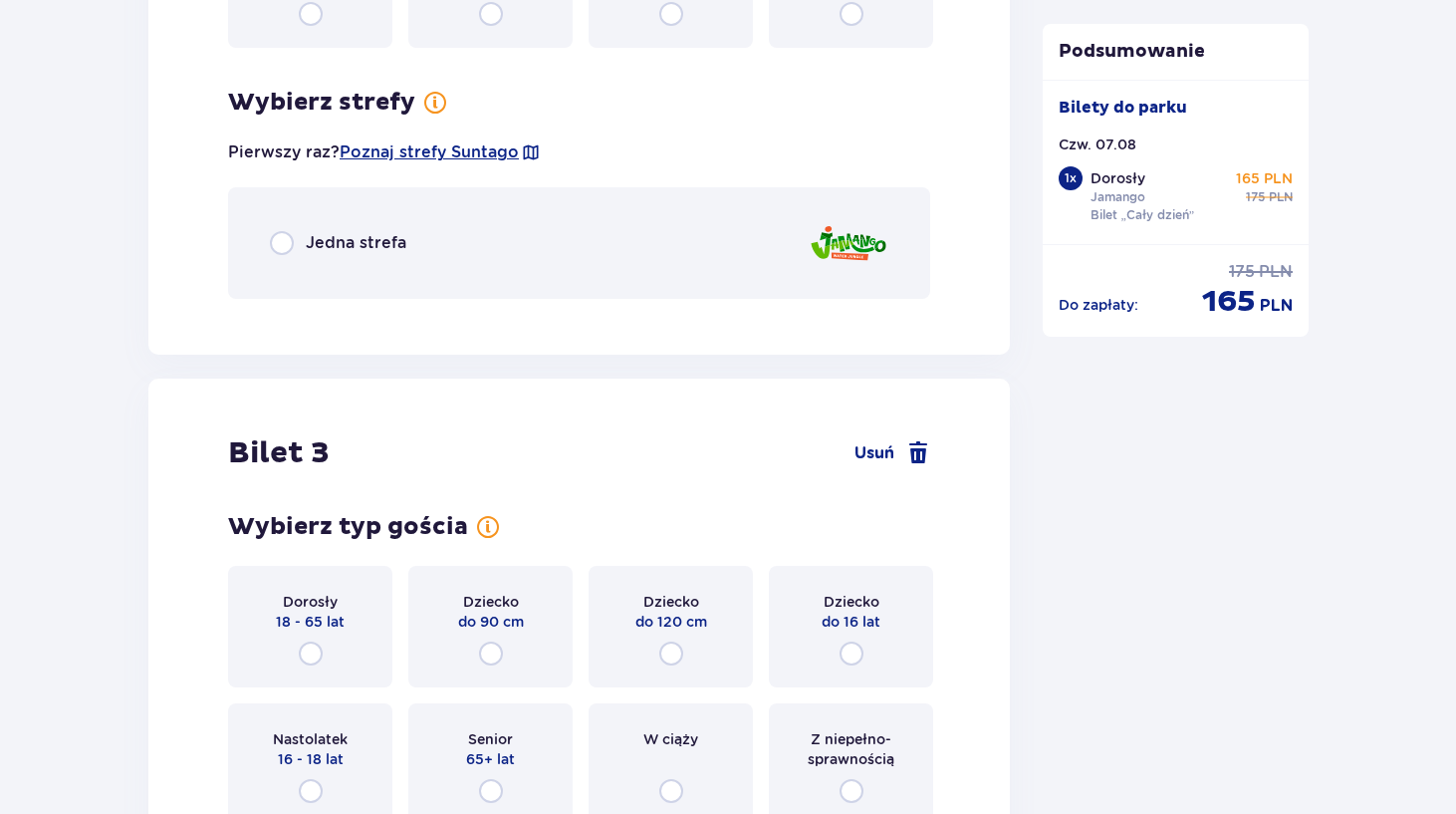 scroll, scrollTop: 2998, scrollLeft: 0, axis: vertical 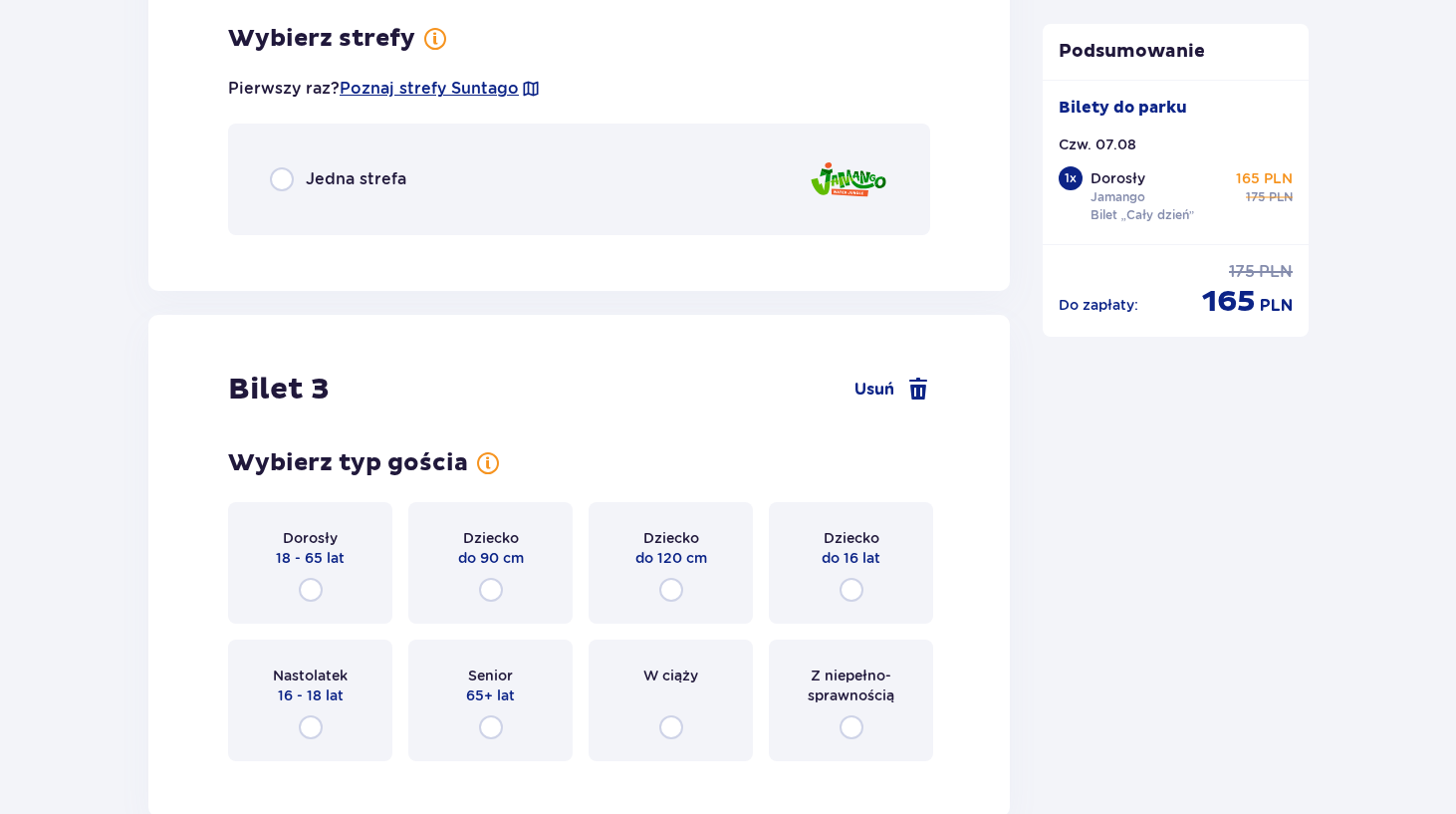 click at bounding box center (851, 590) 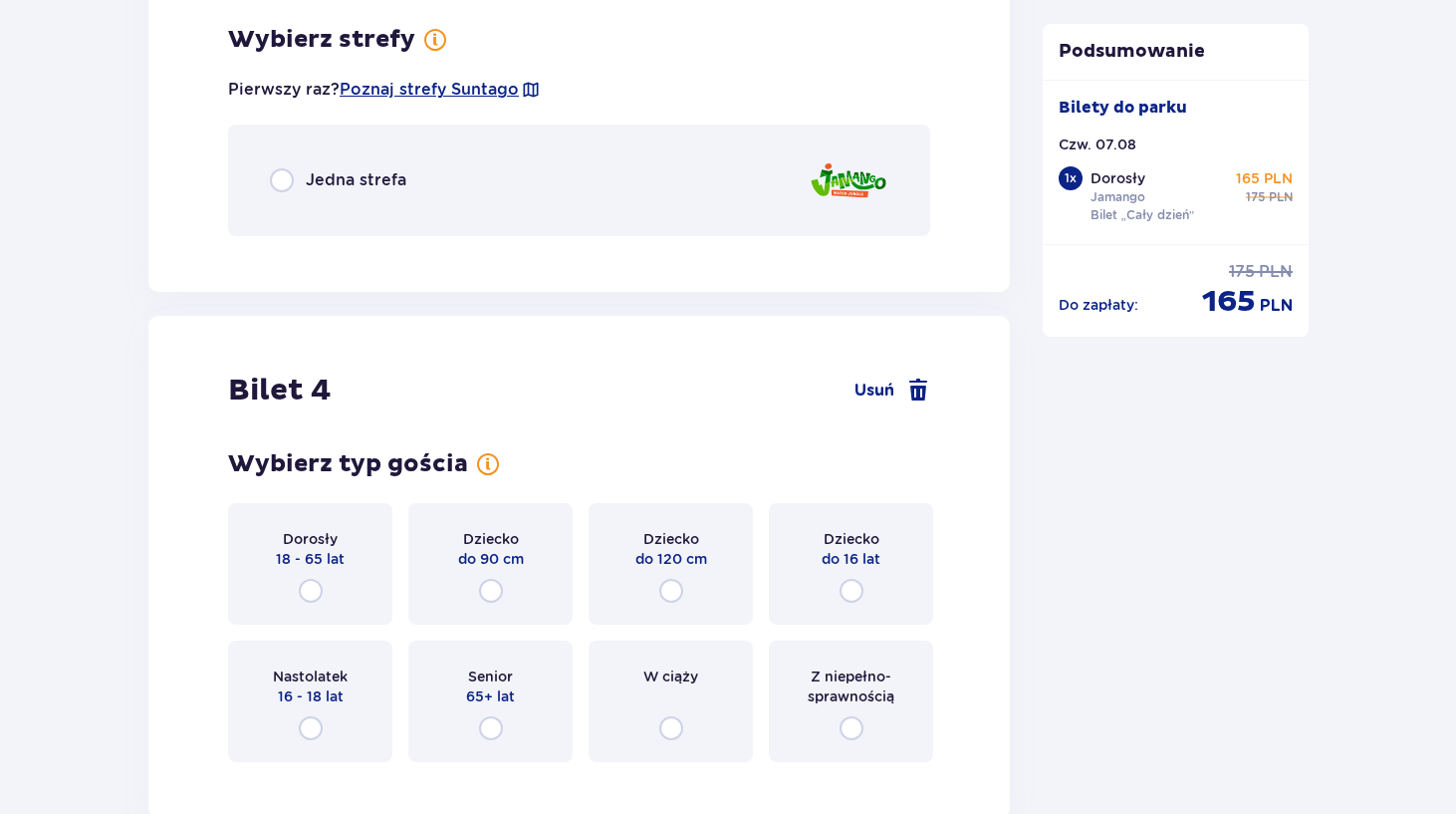 scroll, scrollTop: 3775, scrollLeft: 0, axis: vertical 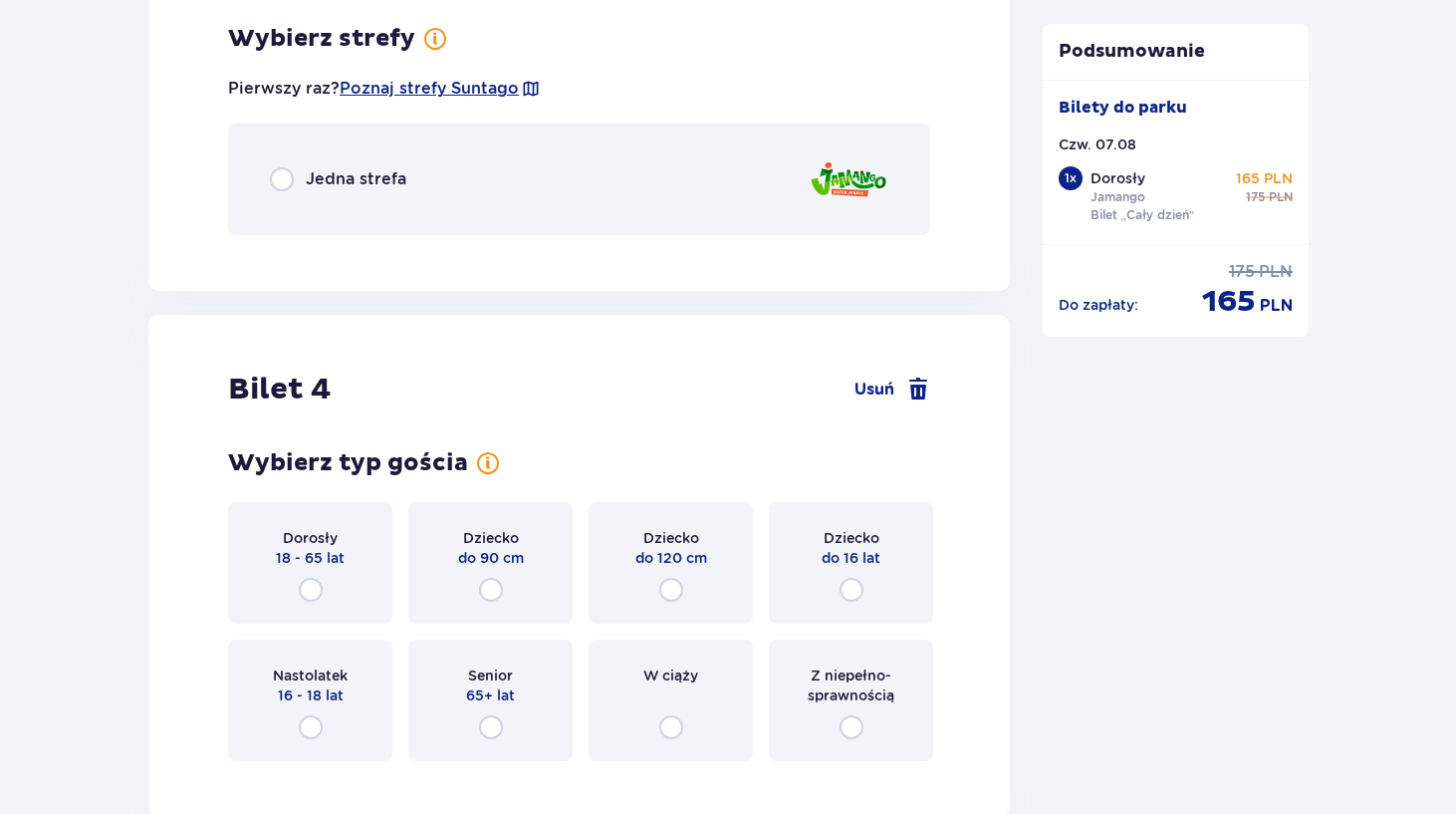 click at bounding box center (851, 590) 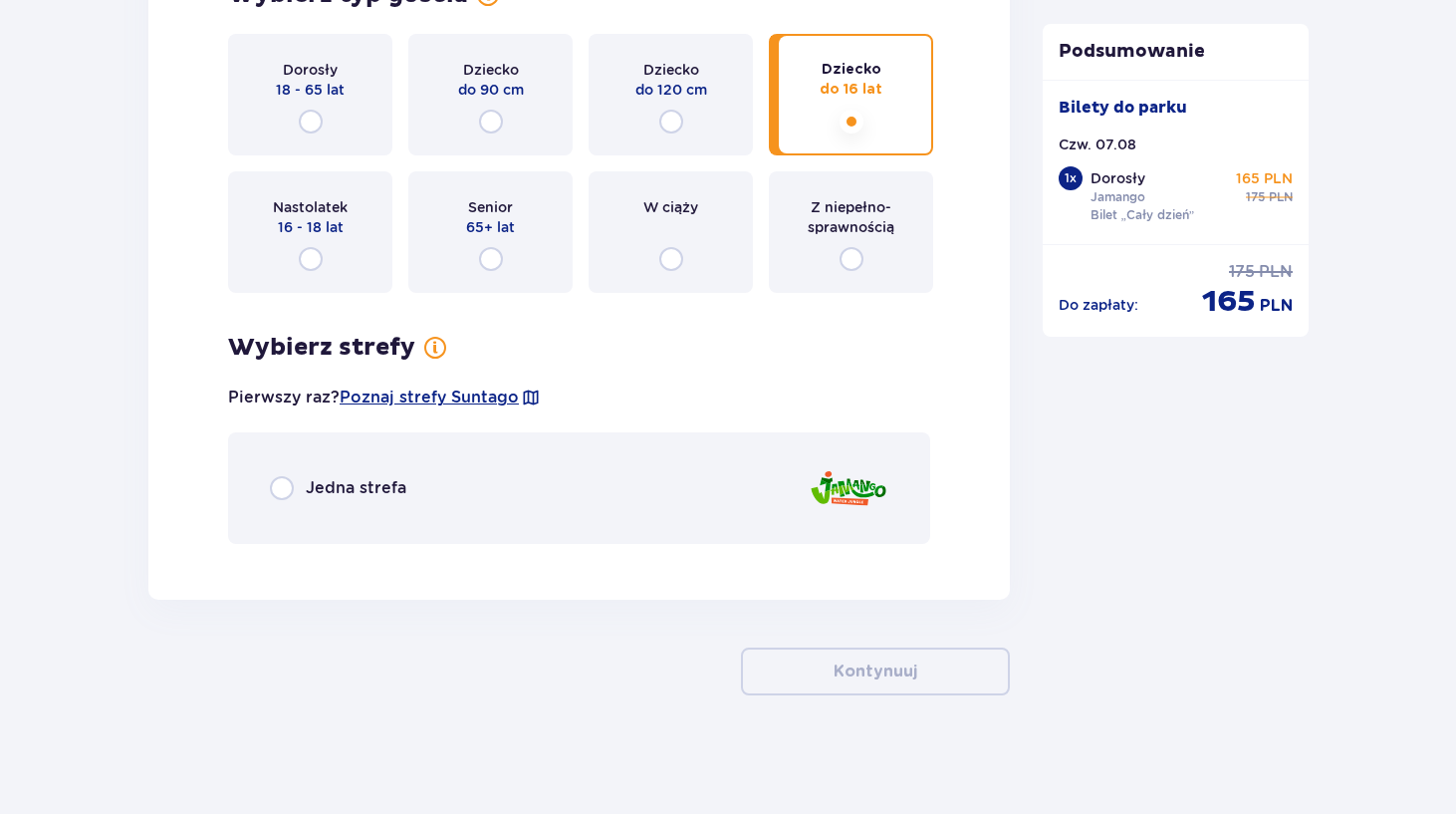 scroll, scrollTop: 4244, scrollLeft: 0, axis: vertical 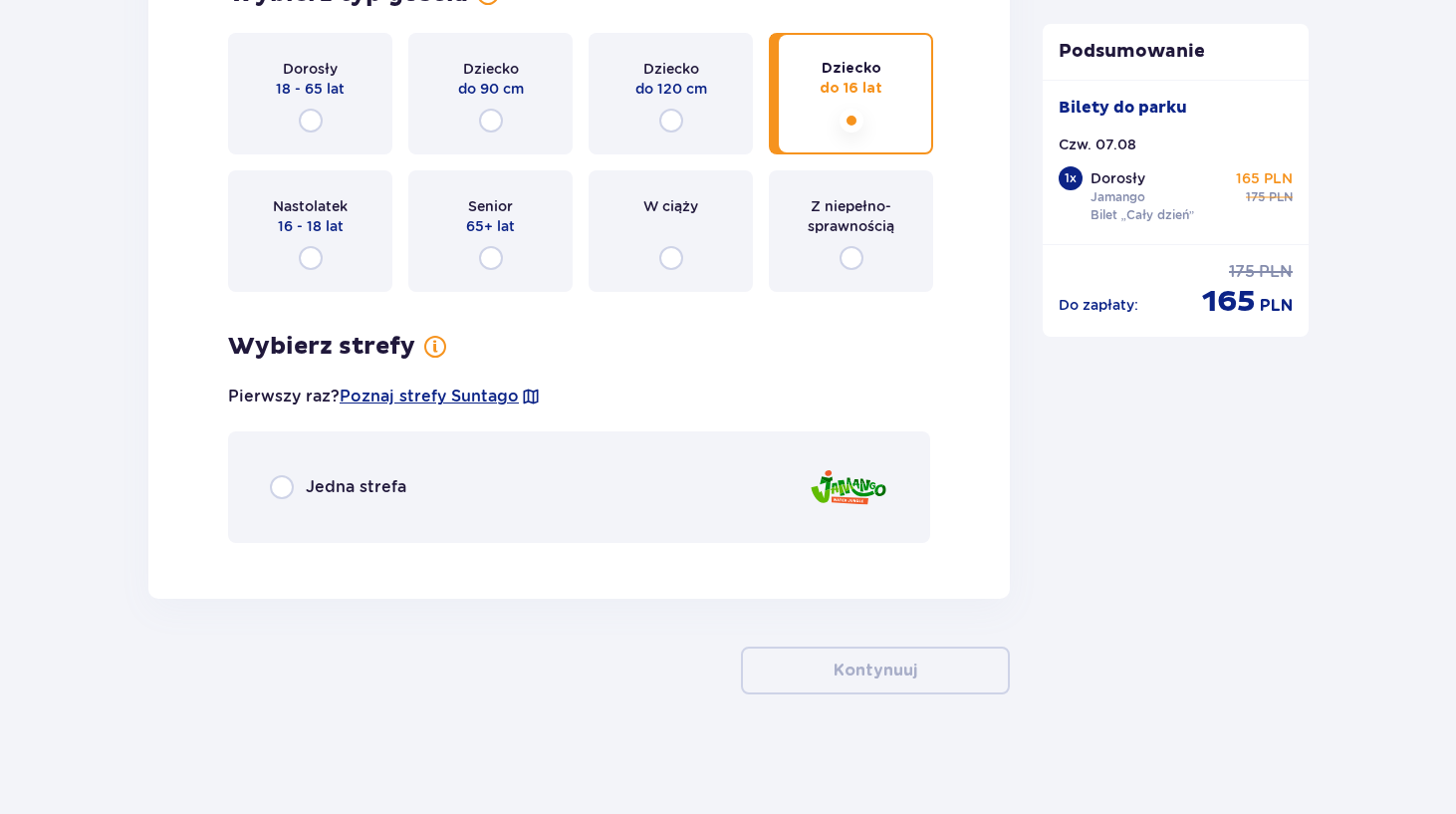 click on "Jedna strefa" at bounding box center (356, 487) 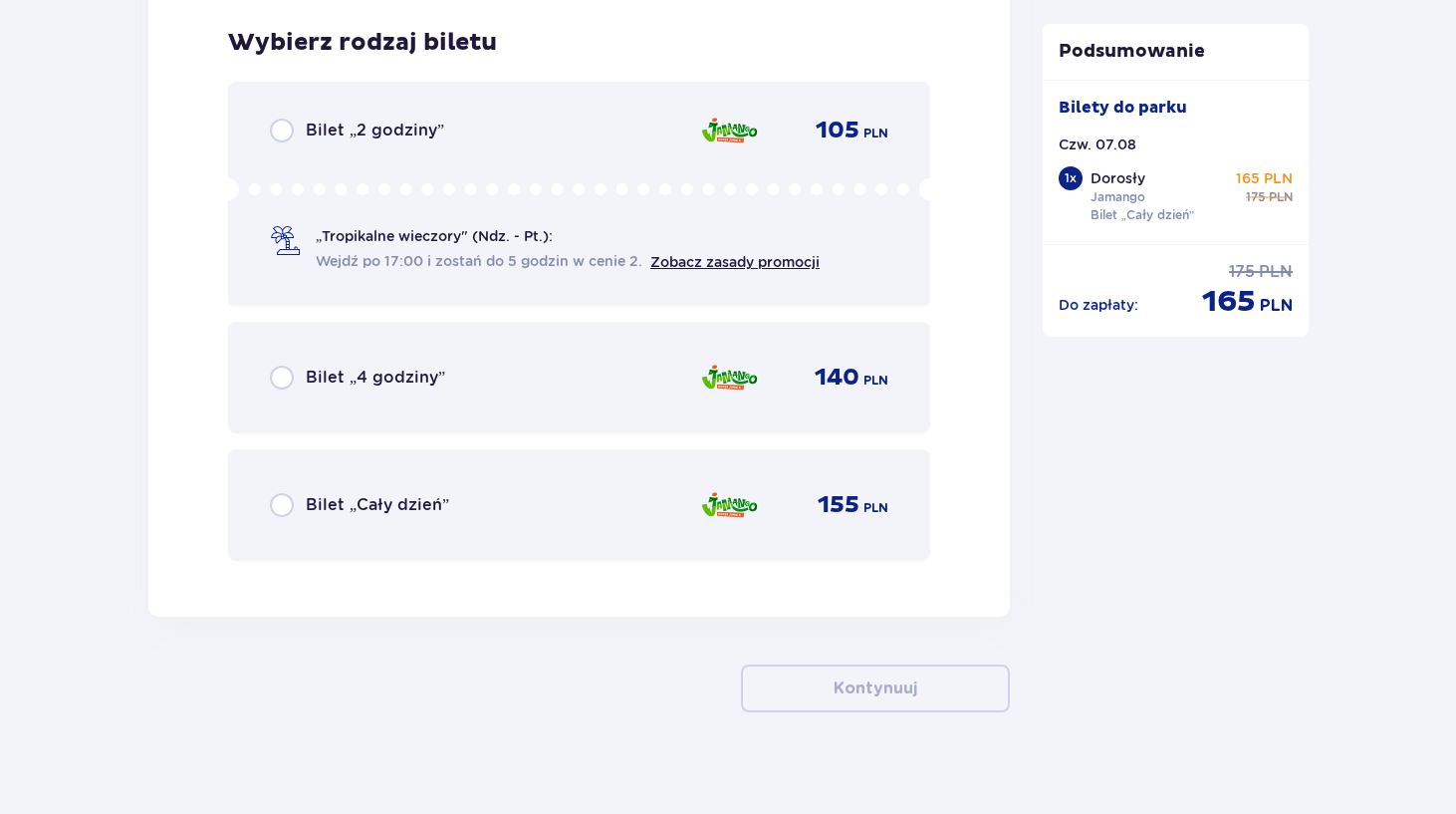 scroll, scrollTop: 4803, scrollLeft: 0, axis: vertical 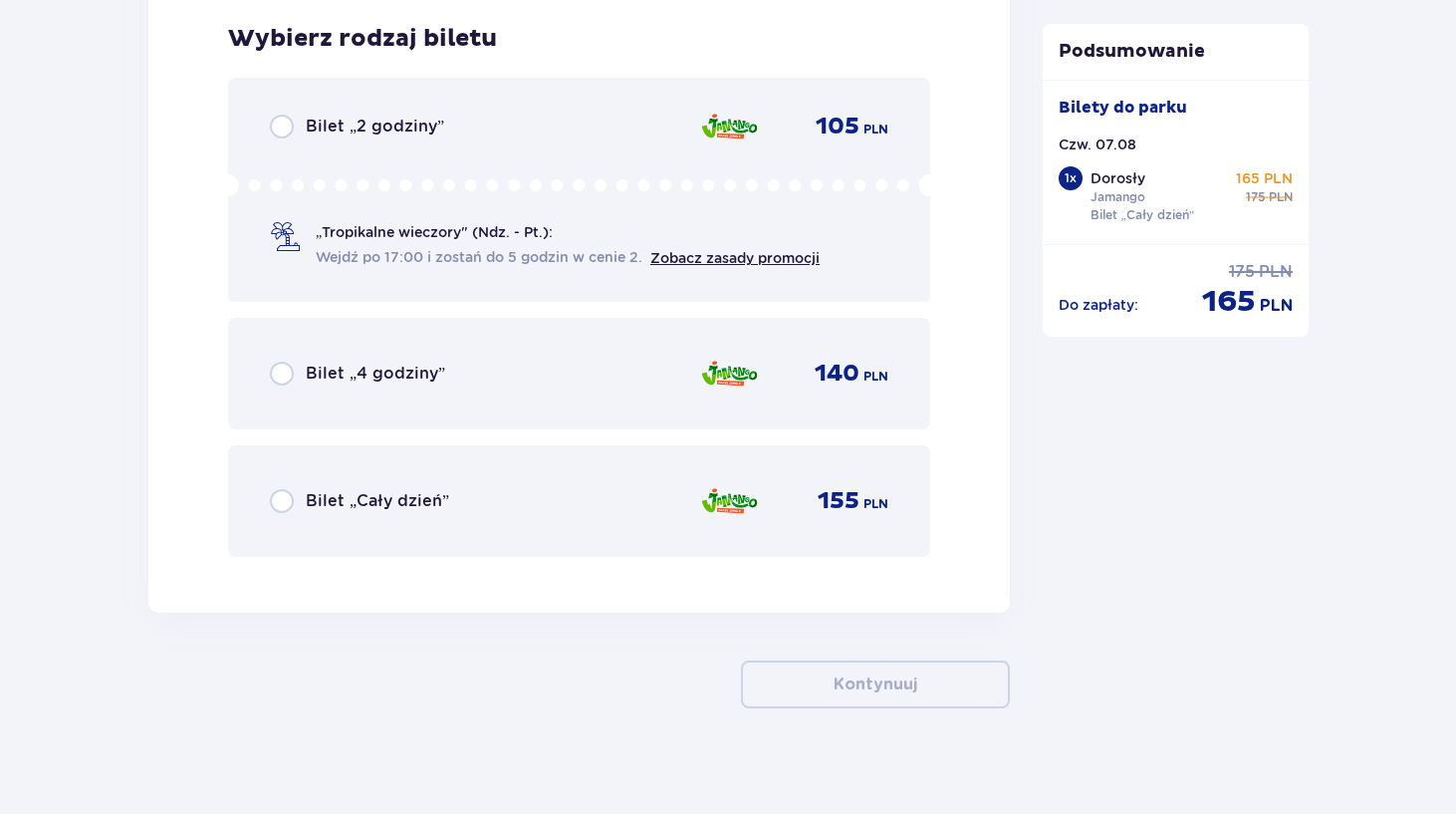 click on "Bilet „Cały dzień”   155 PLN" at bounding box center [579, 501] 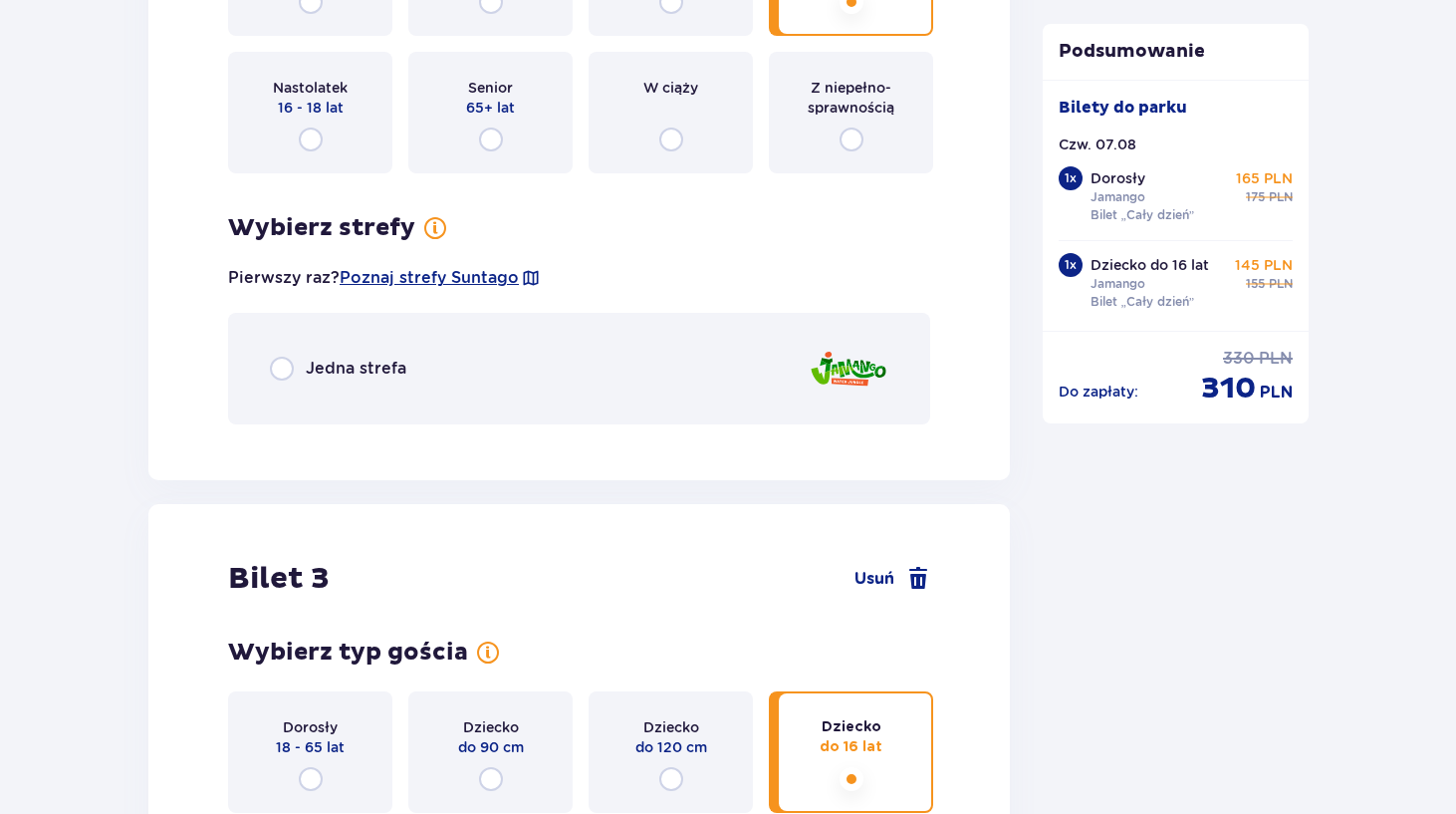 scroll, scrollTop: 2512, scrollLeft: 0, axis: vertical 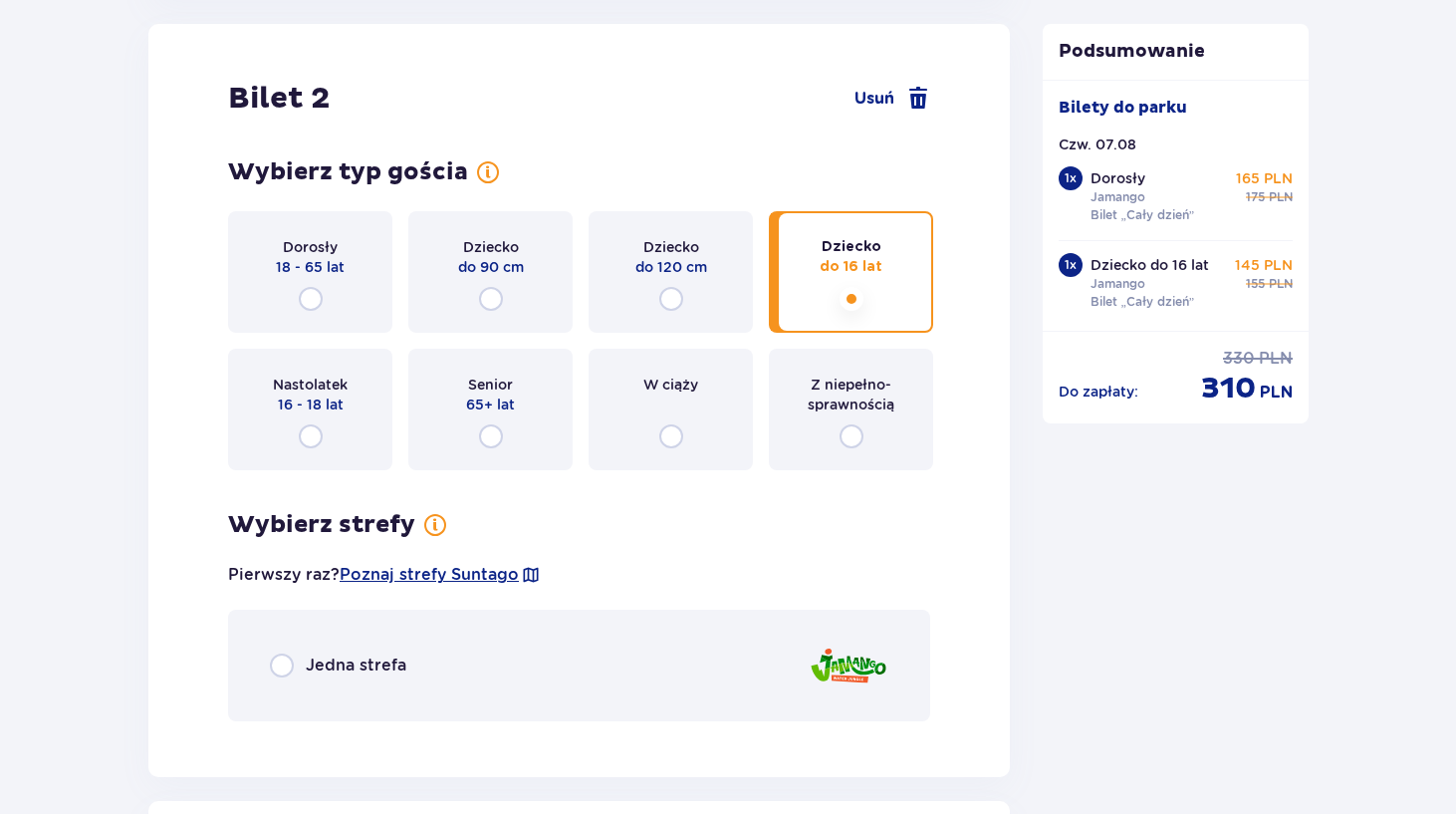 click on "Jedna strefa" at bounding box center [356, 666] 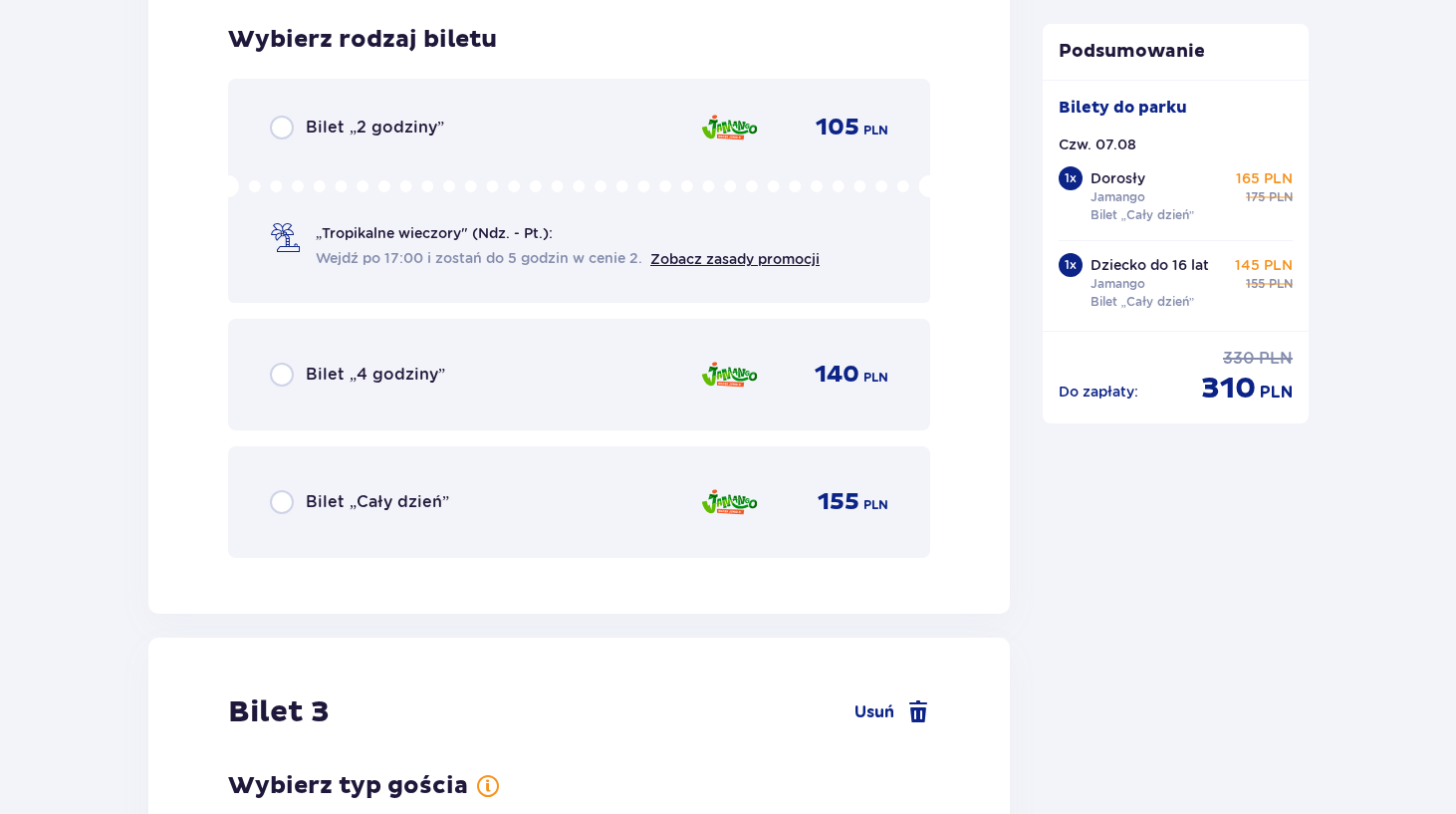 scroll, scrollTop: 3249, scrollLeft: 0, axis: vertical 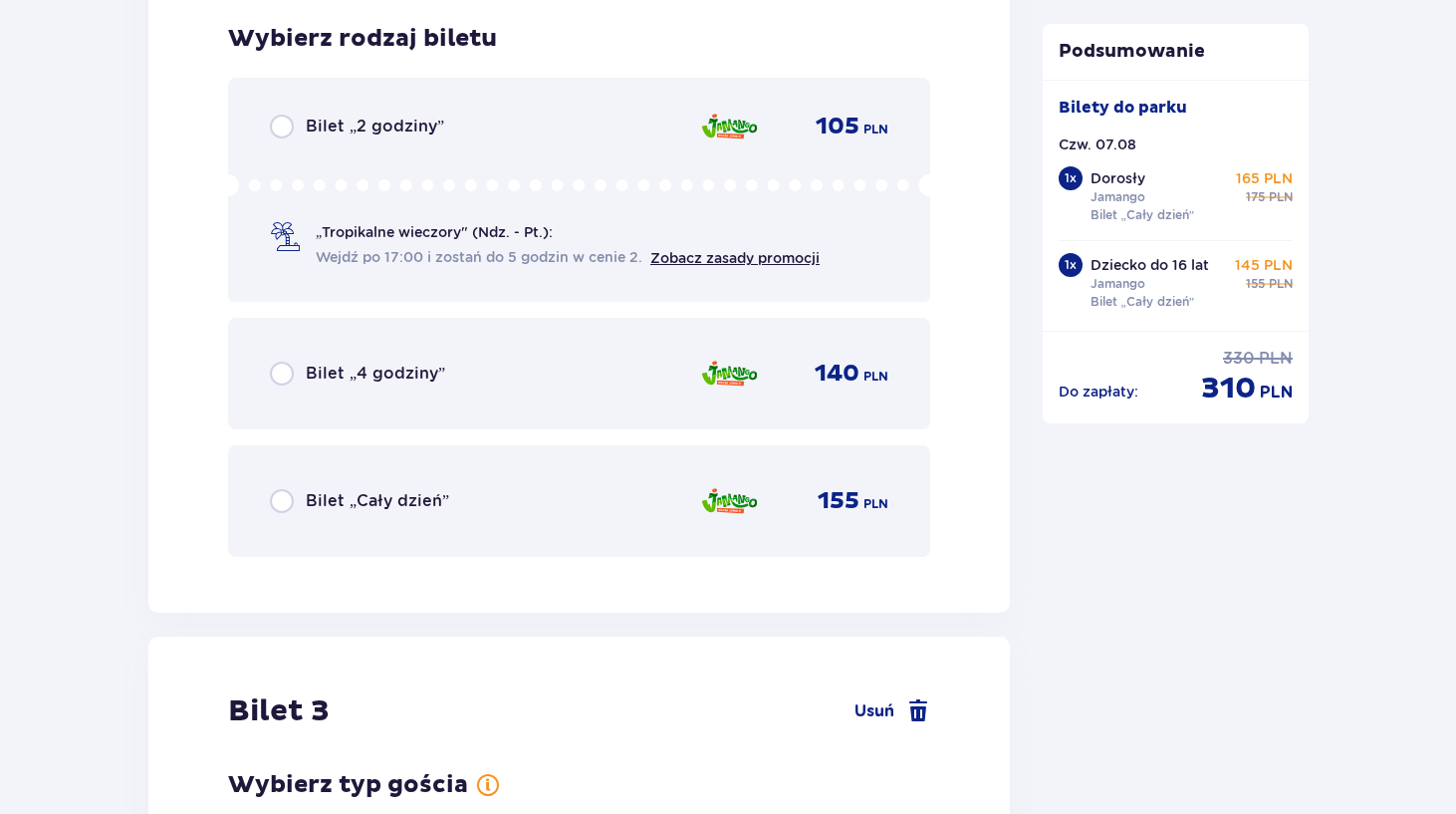 click on "Bilet „Cały dzień”" at bounding box center (377, 501) 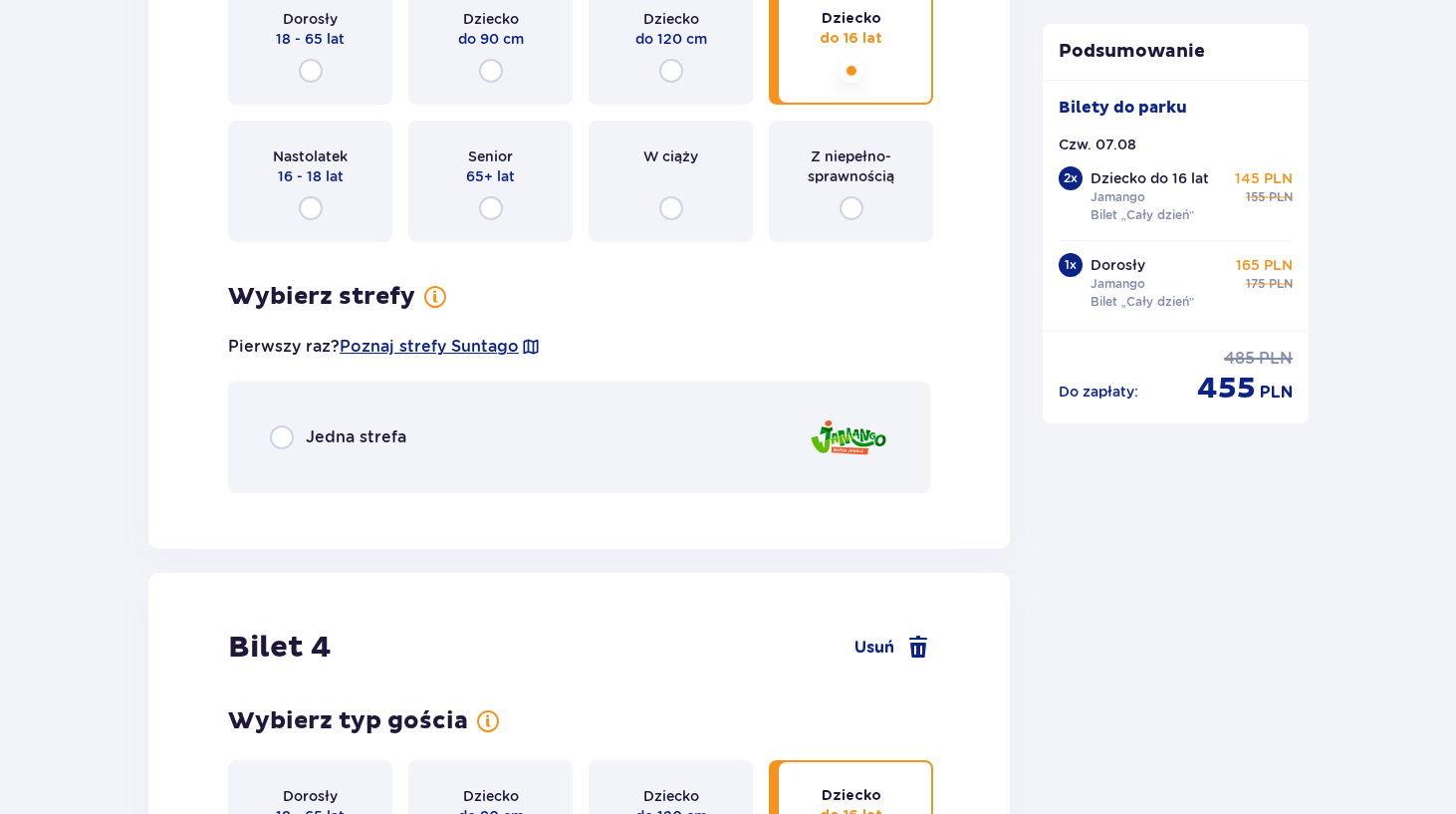 click on "Jedna strefa" at bounding box center [579, 437] 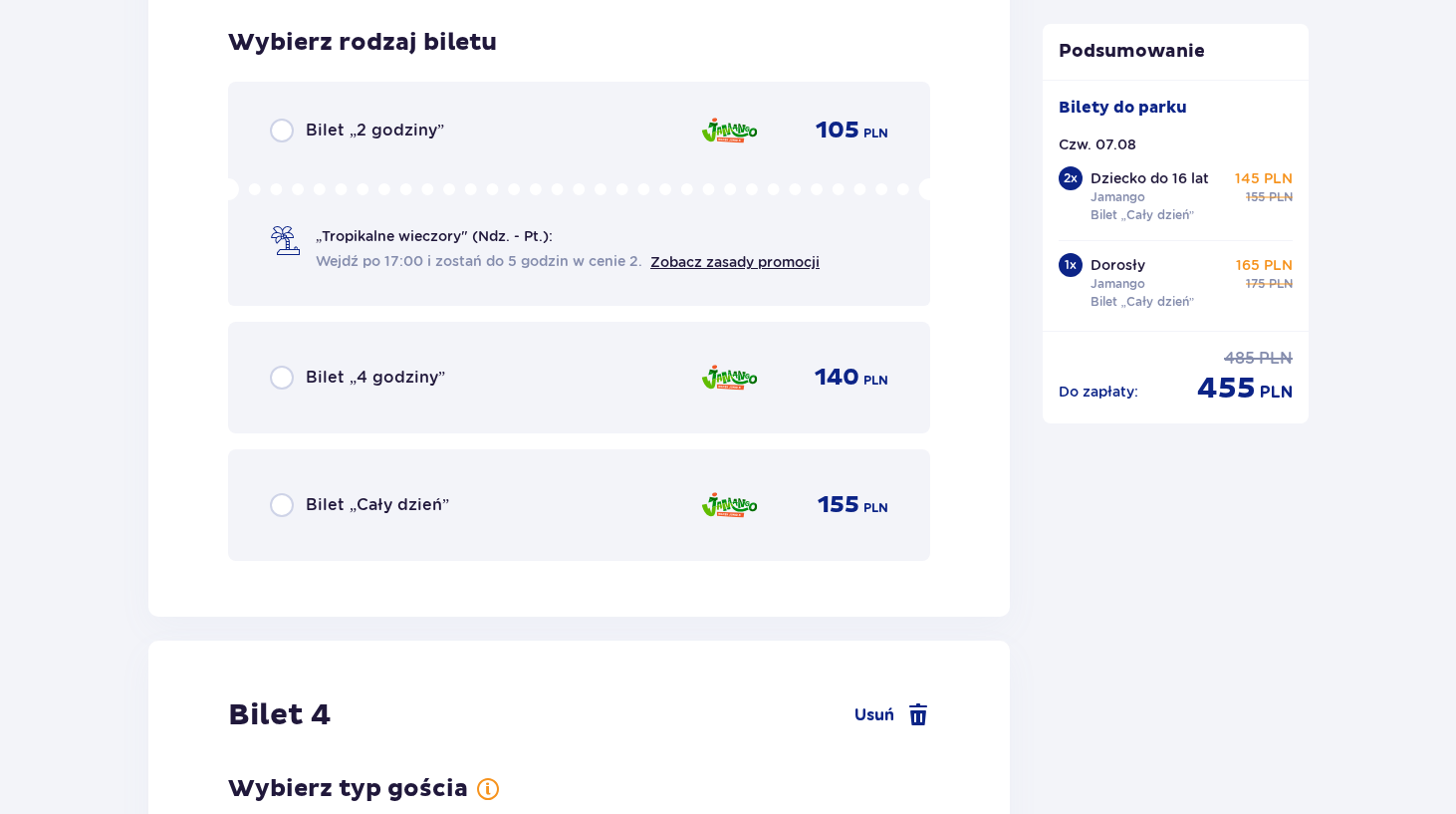 scroll, scrollTop: 4599, scrollLeft: 0, axis: vertical 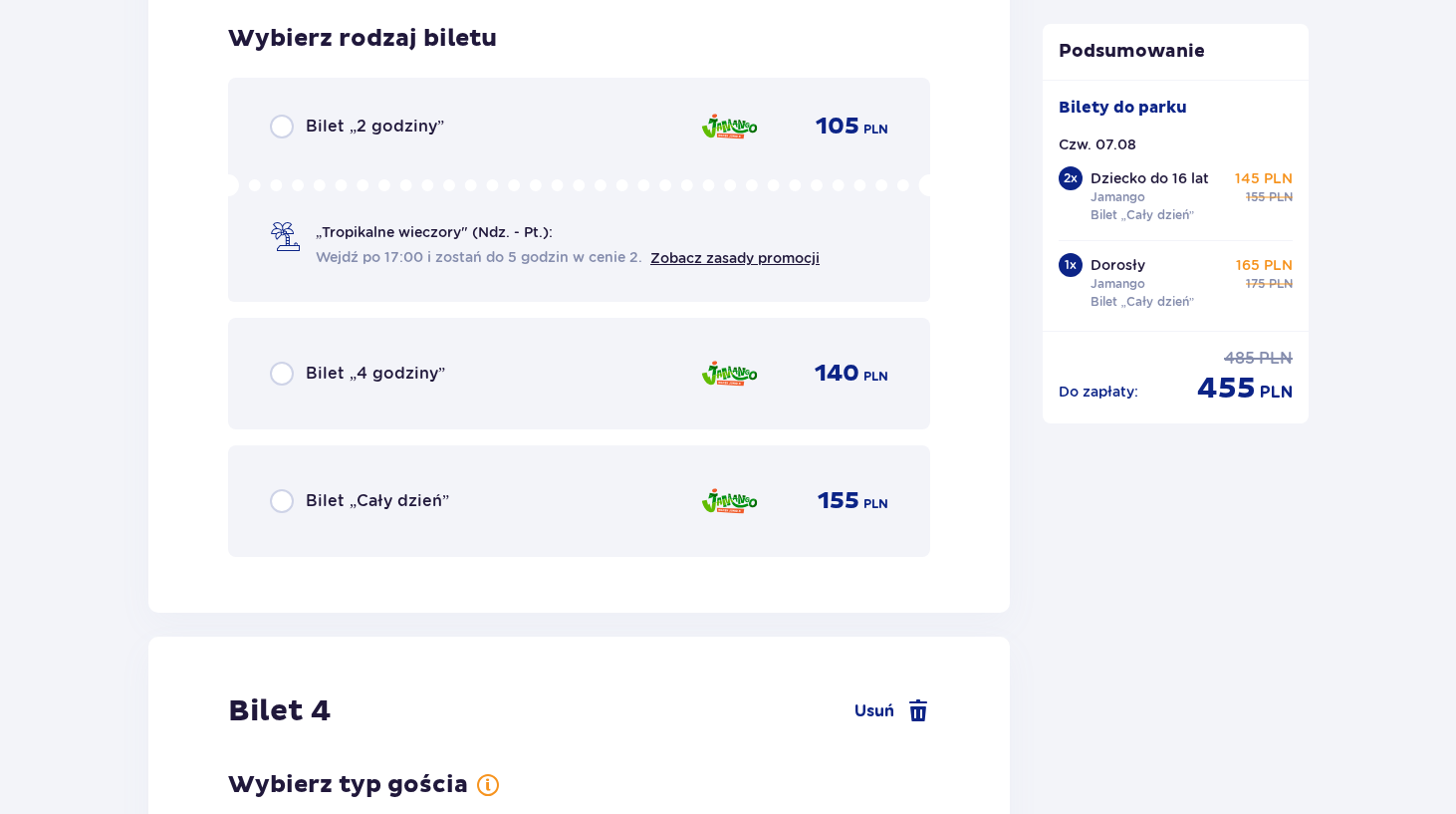 click on "Bilet „Cały dzień”" at bounding box center [377, 501] 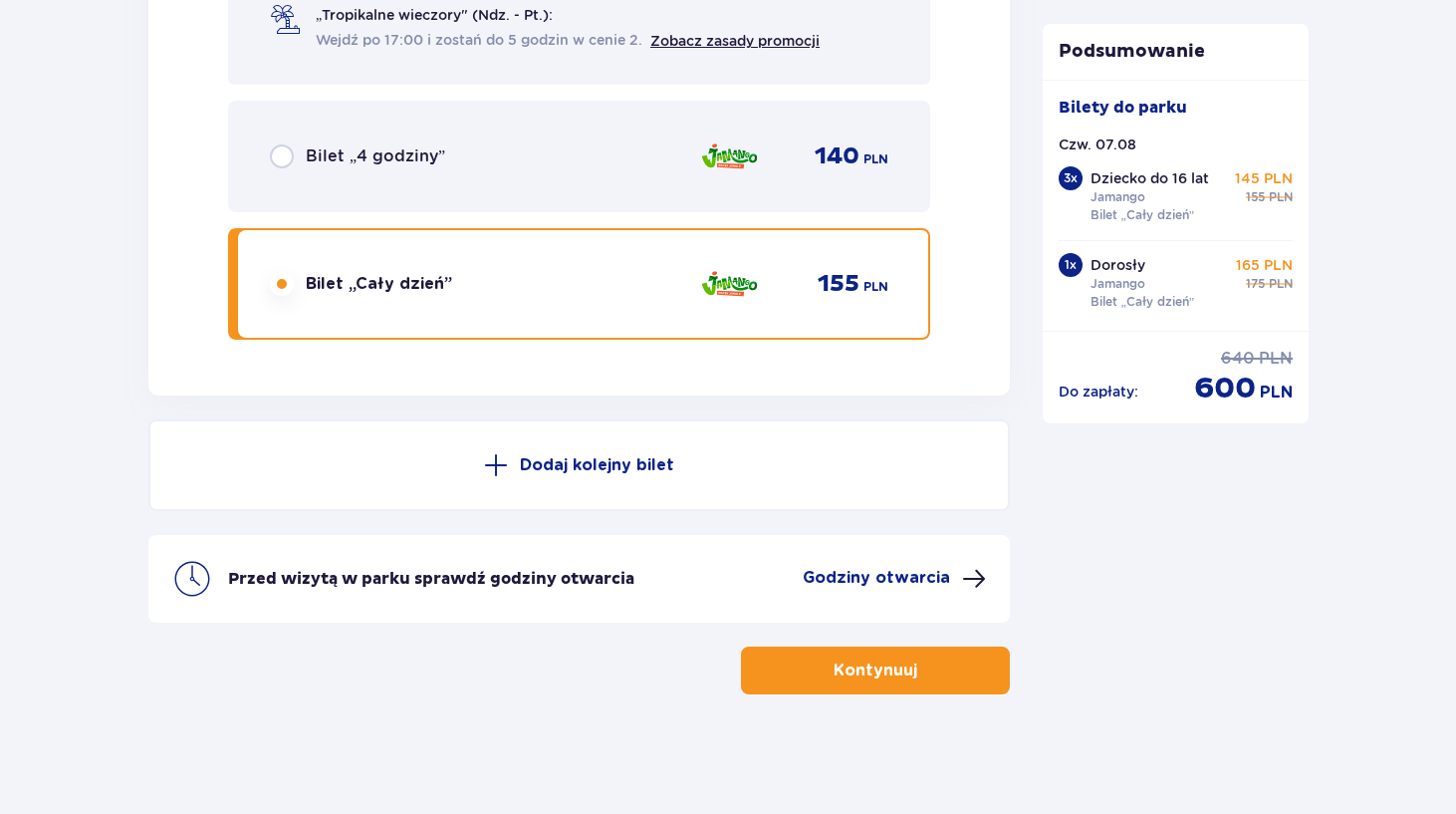 scroll, scrollTop: 6166, scrollLeft: 0, axis: vertical 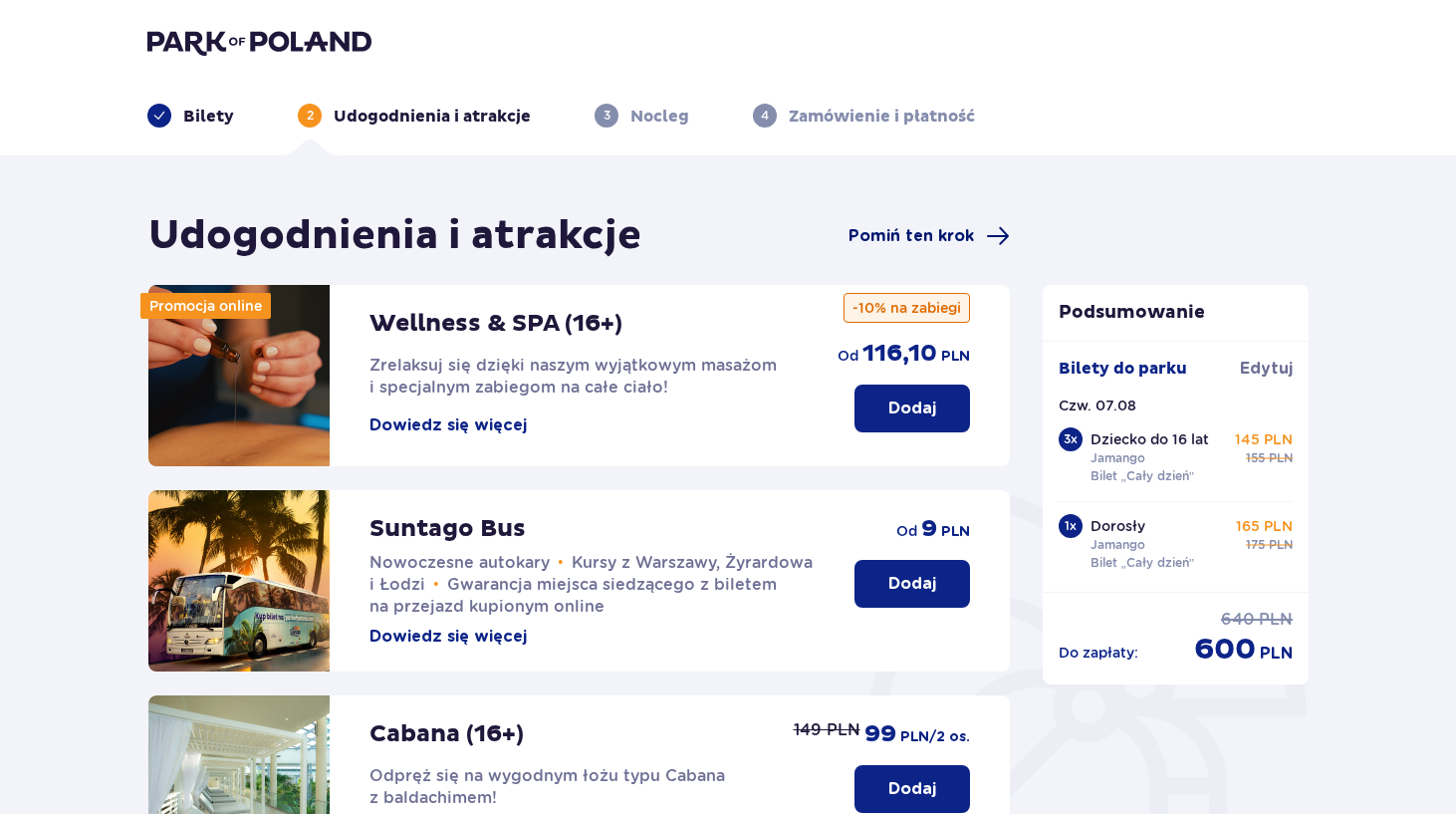 click on "Pomiń ten krok" at bounding box center [911, 236] 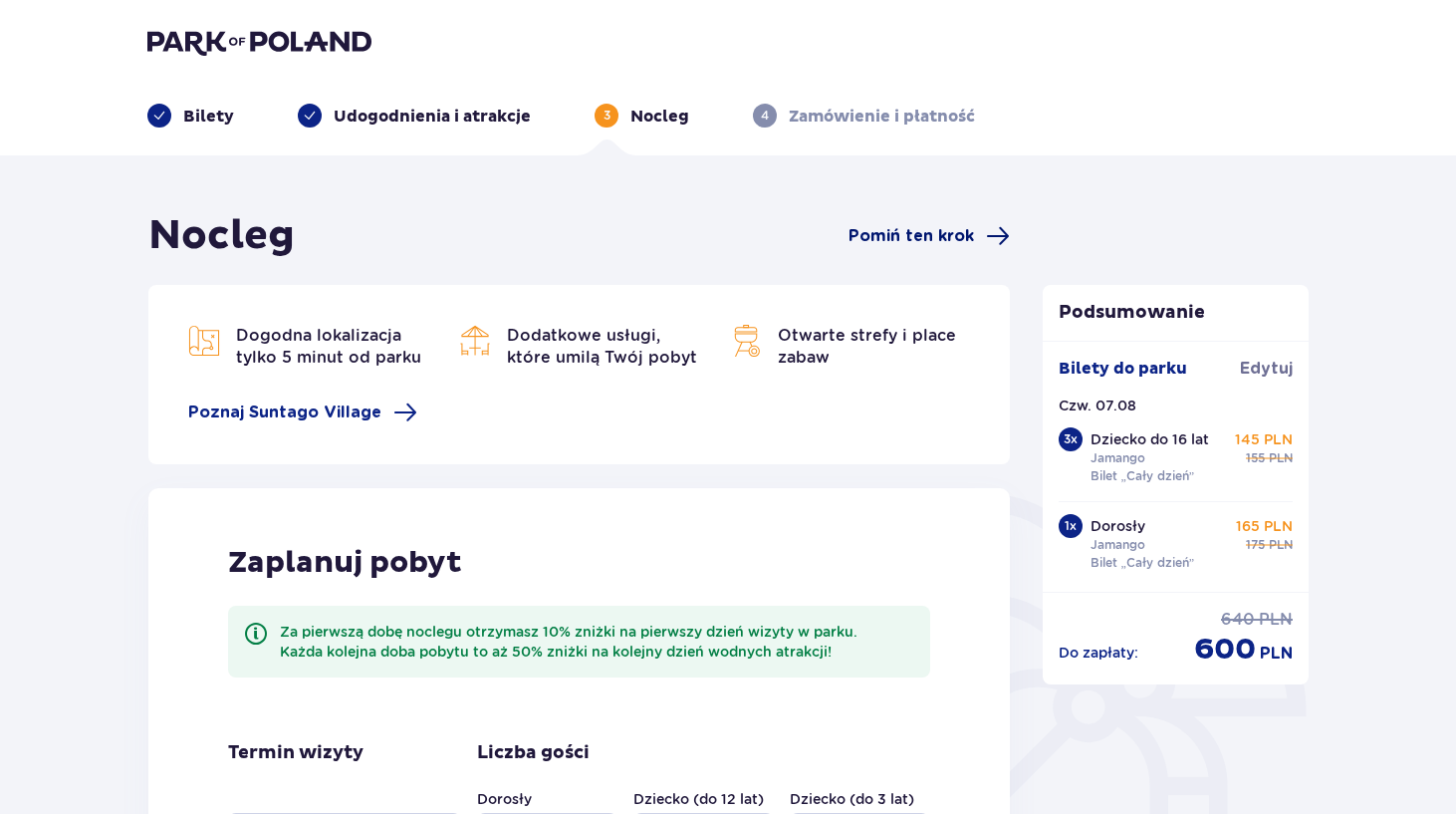 click on "Pomiń ten krok" at bounding box center (911, 236) 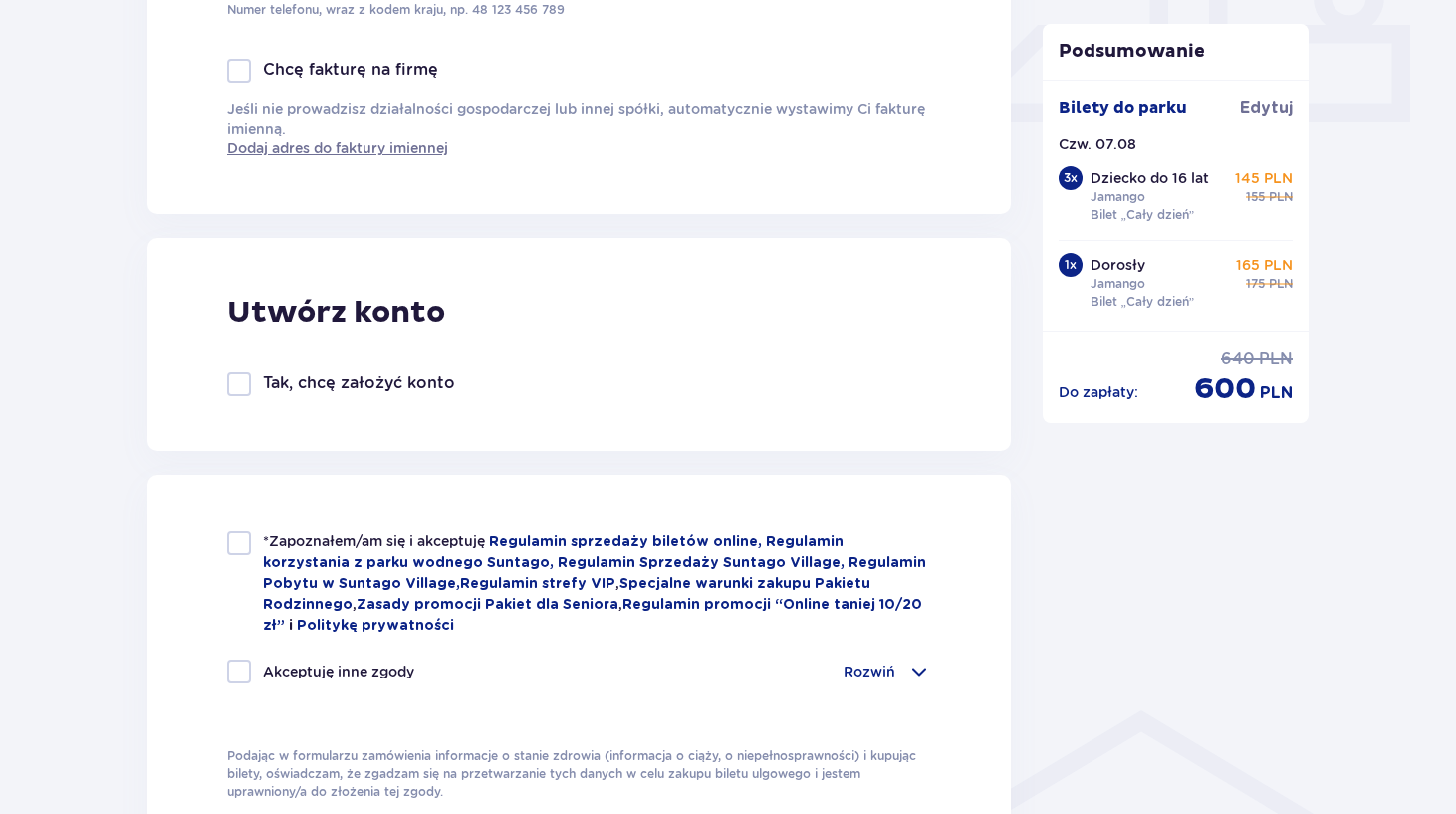 scroll, scrollTop: 915, scrollLeft: 0, axis: vertical 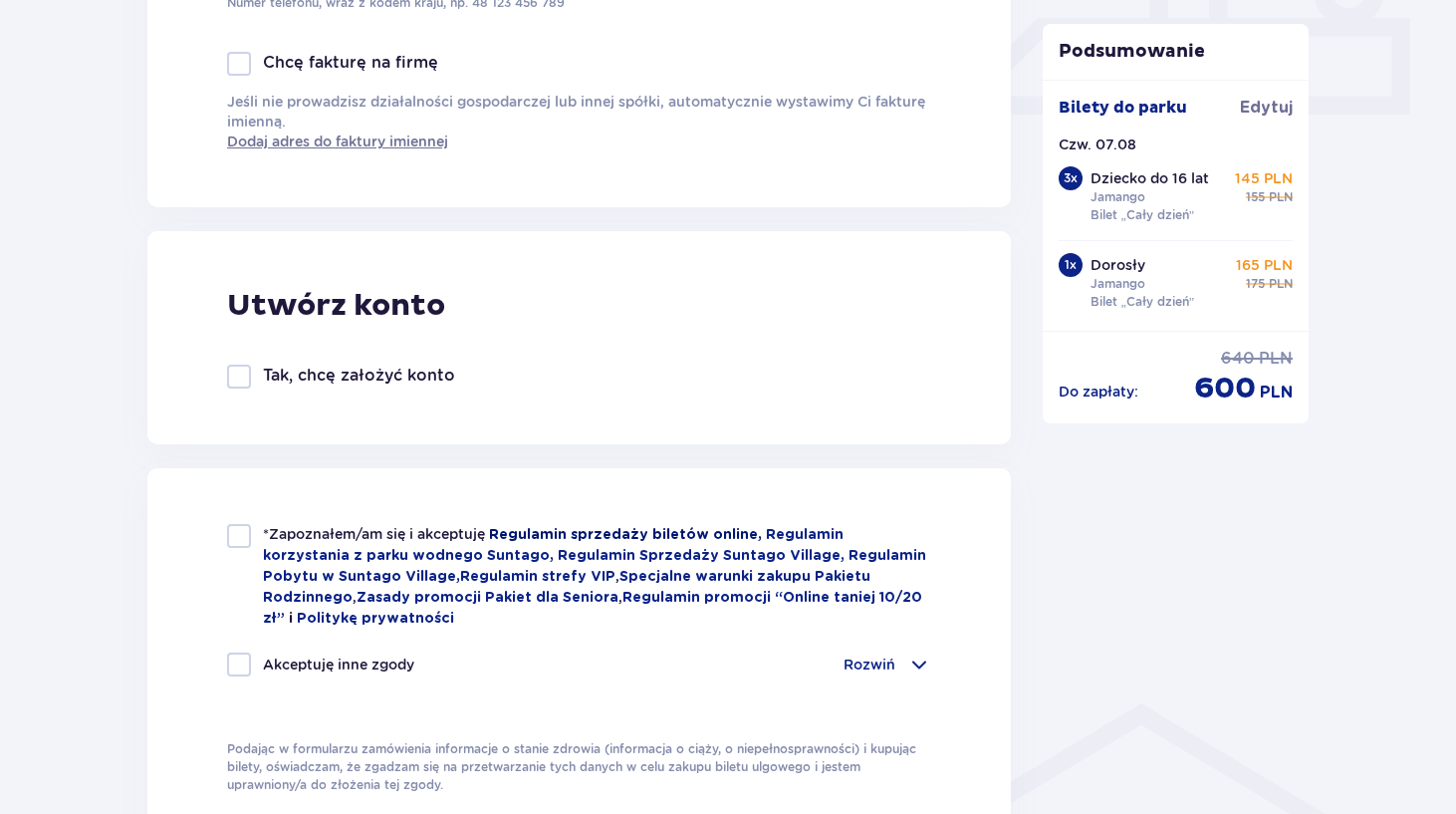 click on "Regulamin sprzedaży biletów online," at bounding box center (627, 535) 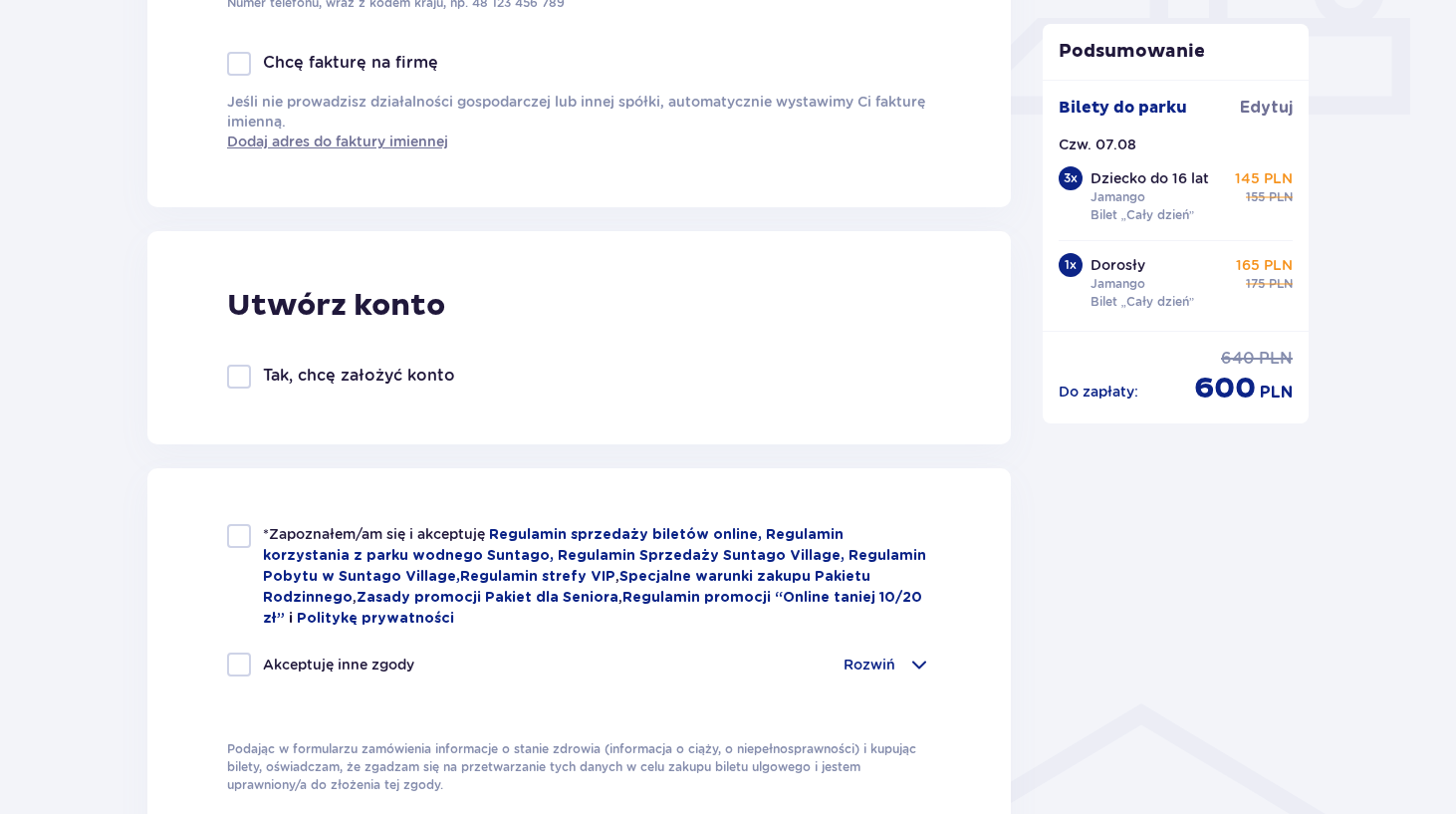 click at bounding box center [239, 536] 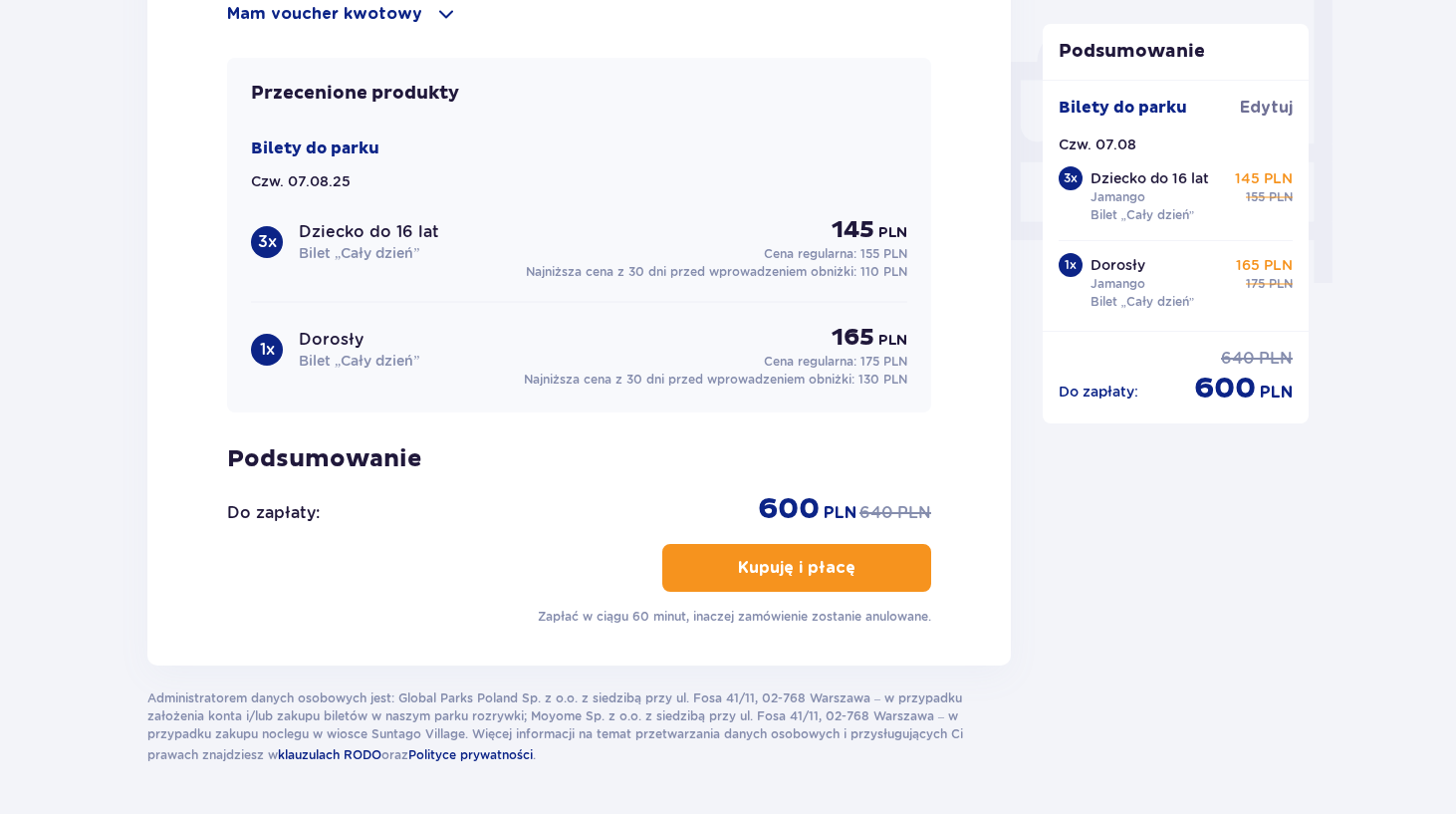 scroll, scrollTop: 1913, scrollLeft: 0, axis: vertical 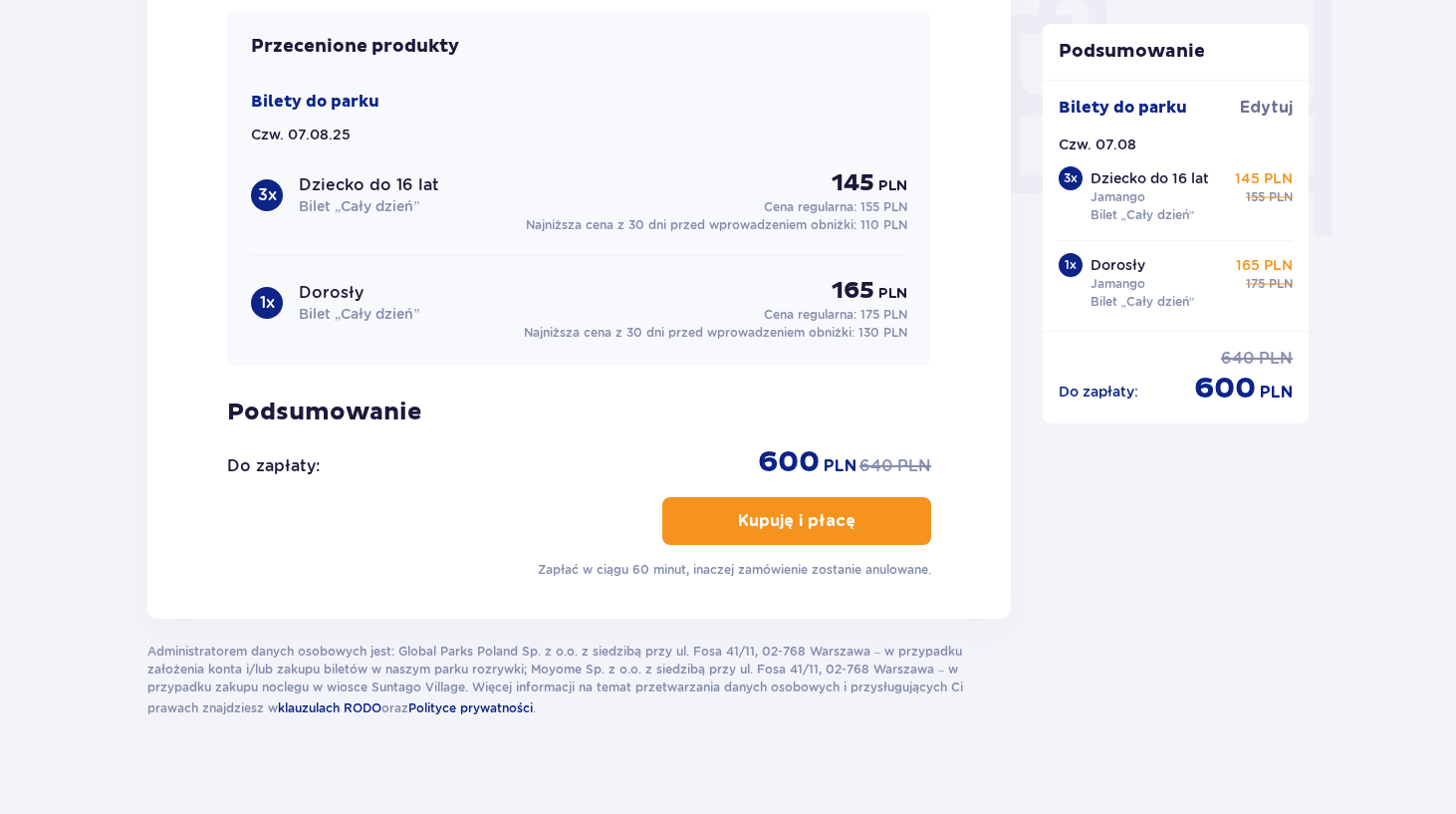 click on "Kupuję i płacę" at bounding box center (797, 521) 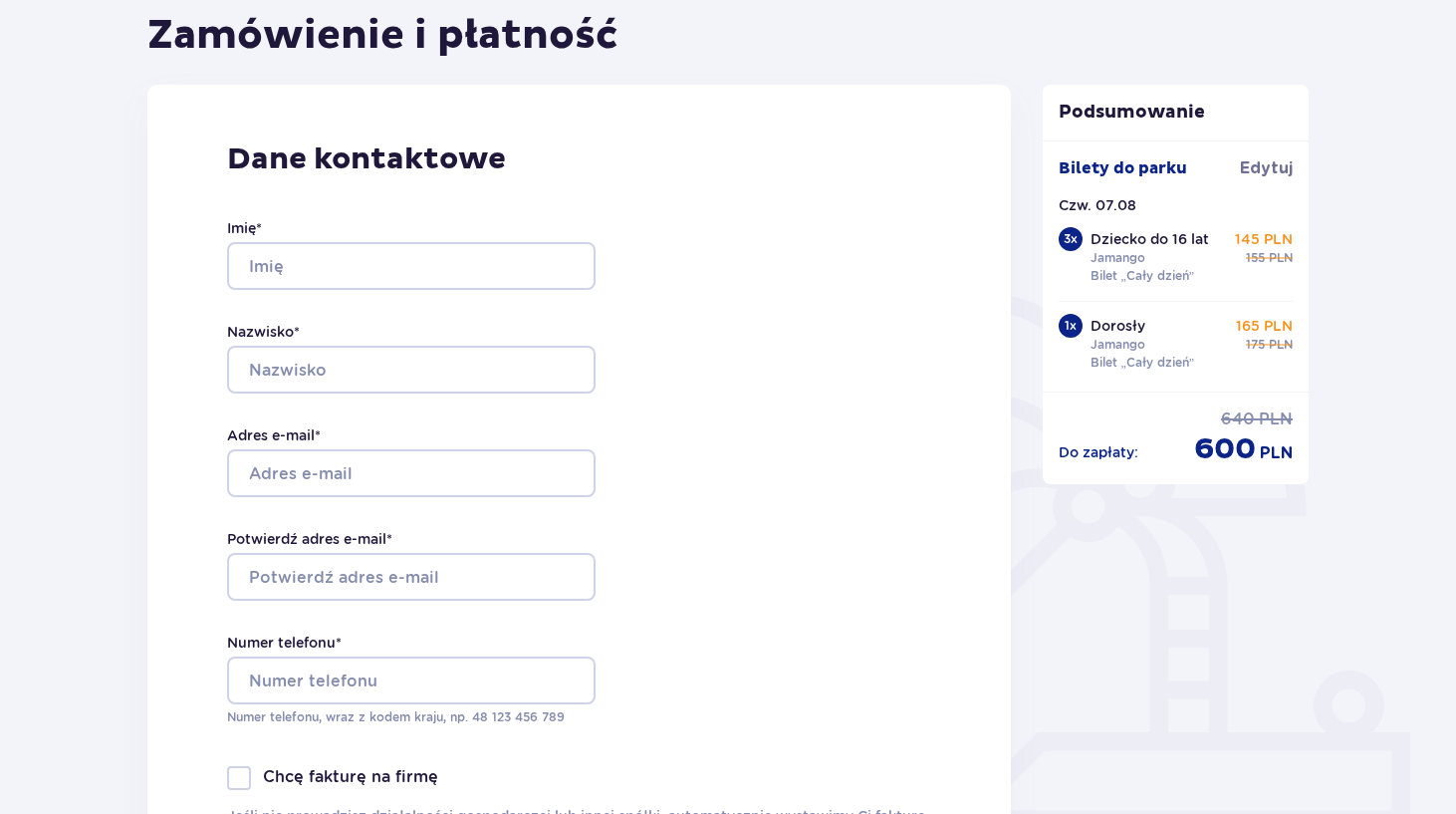 scroll, scrollTop: 172, scrollLeft: 0, axis: vertical 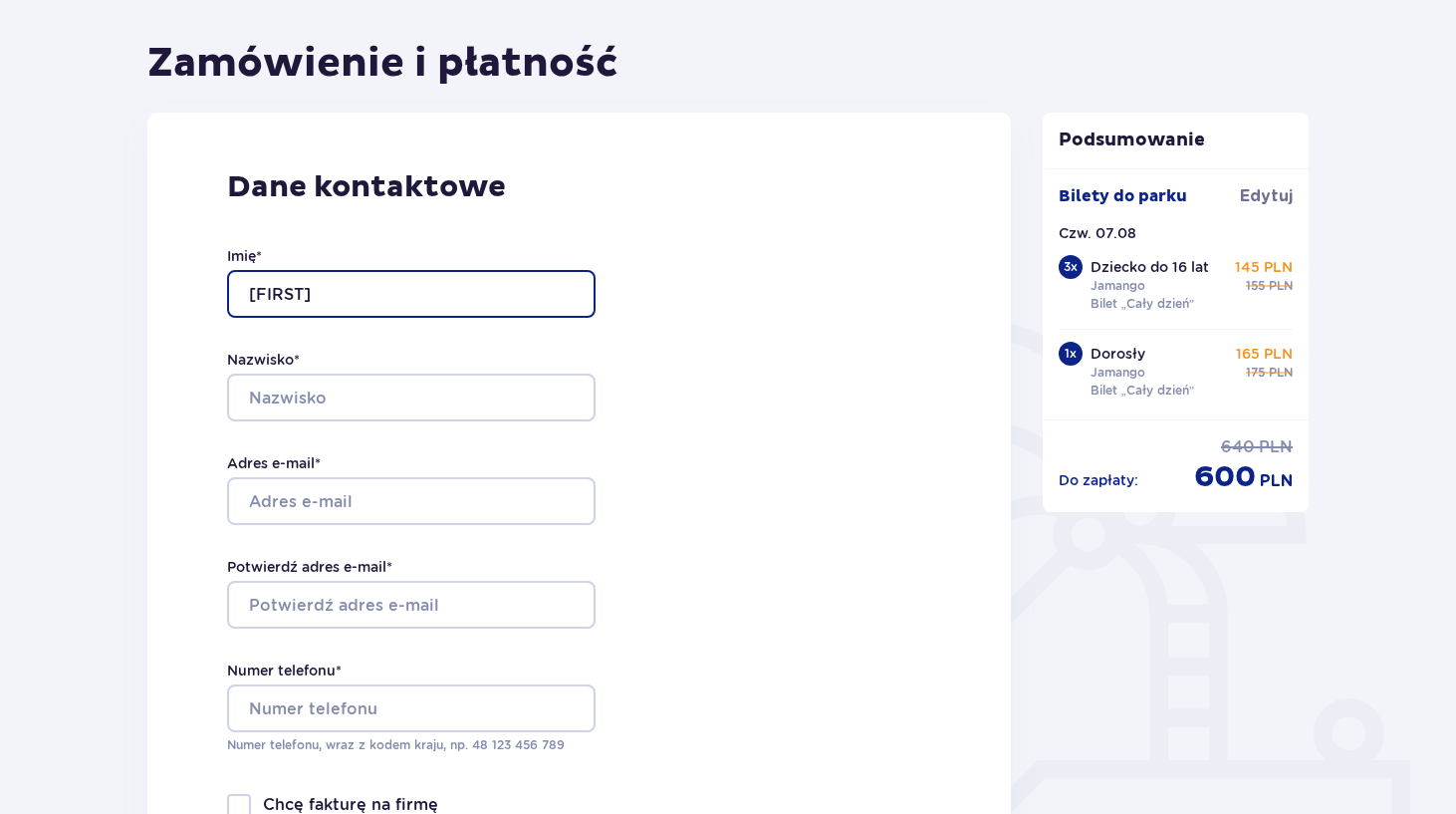 type on "Christian" 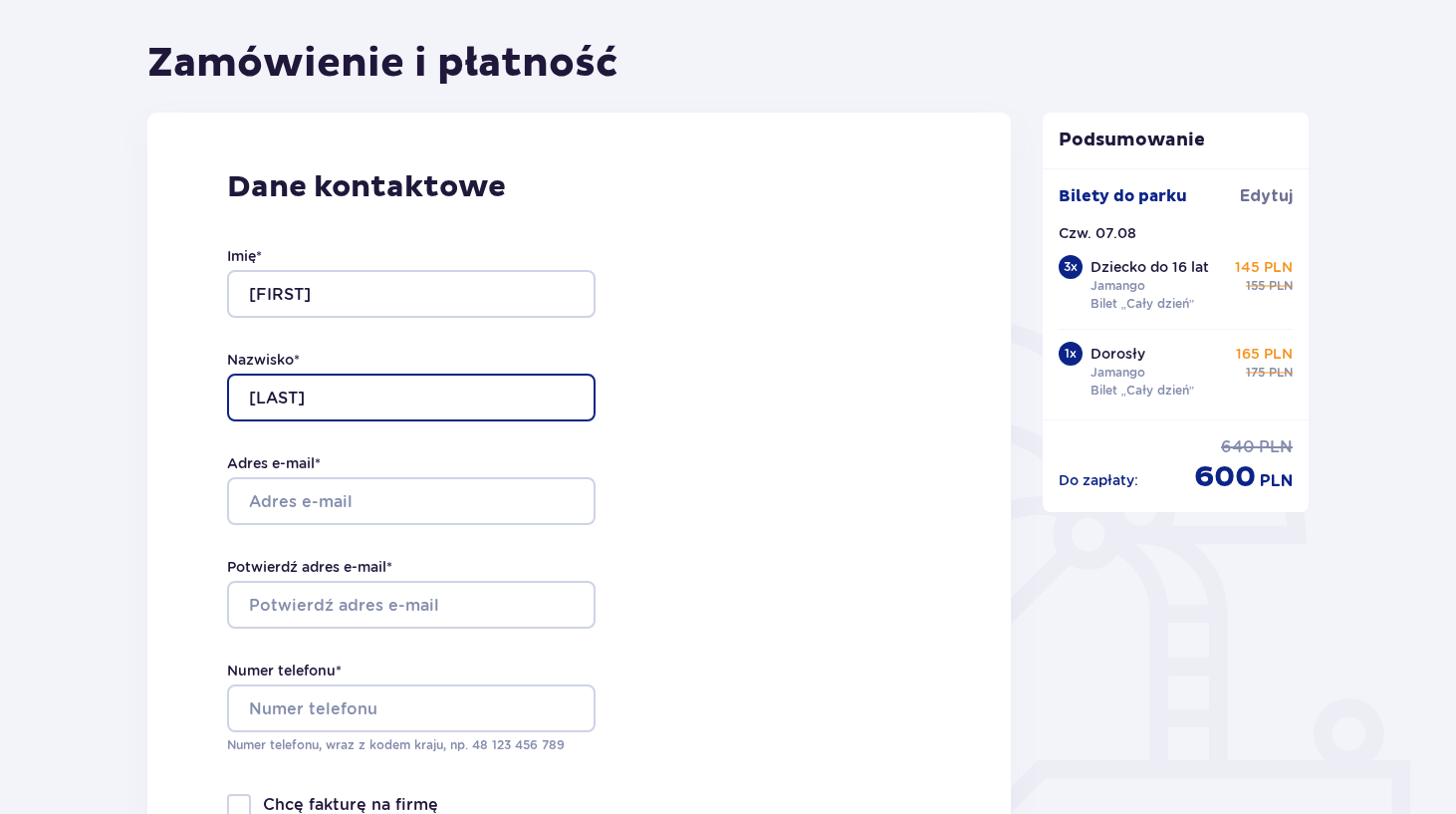 type on "Senye" 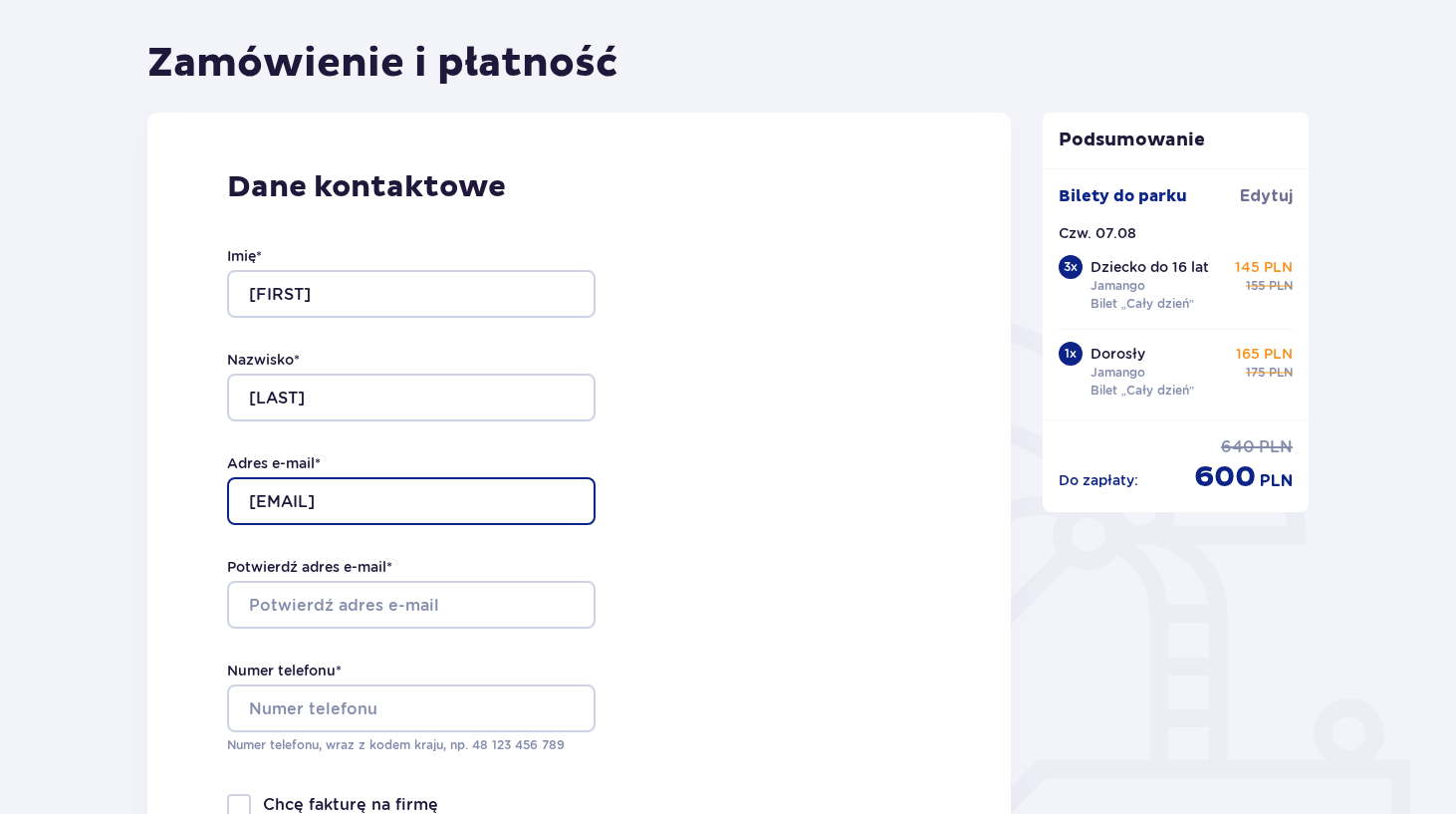 type on "csenye@gmail.com" 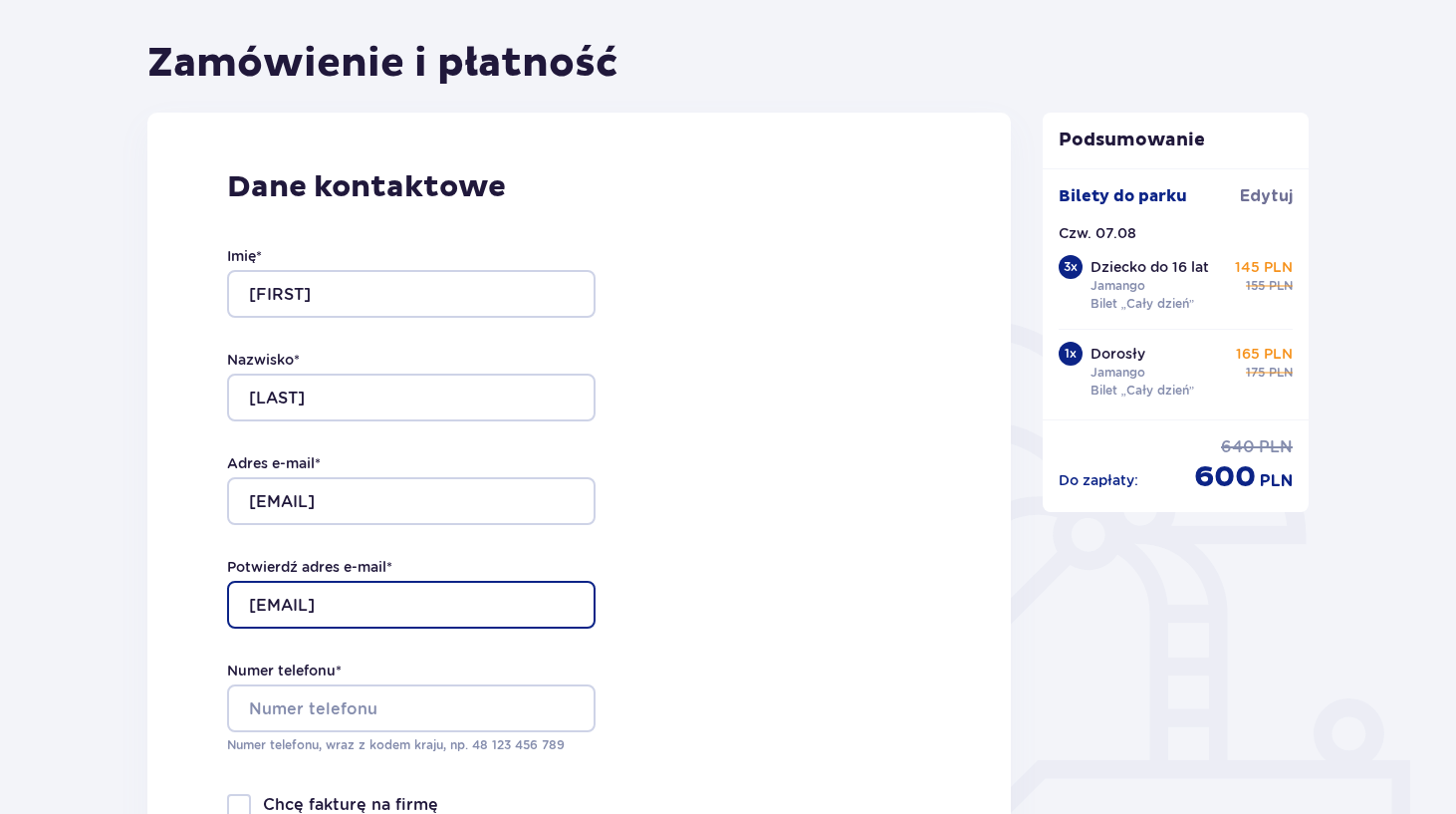 type on "csenye@gmail.com" 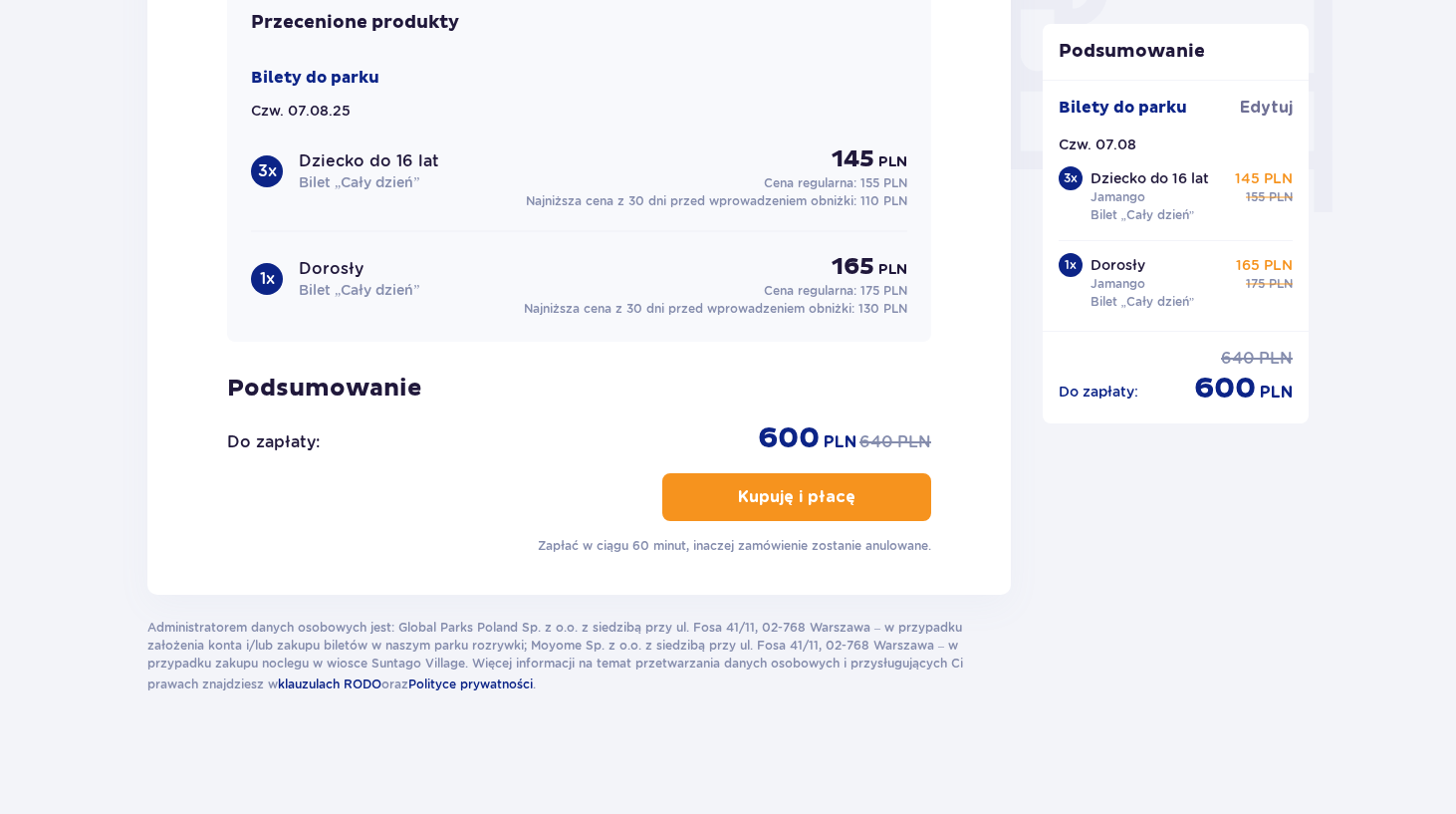 scroll, scrollTop: 1937, scrollLeft: 0, axis: vertical 